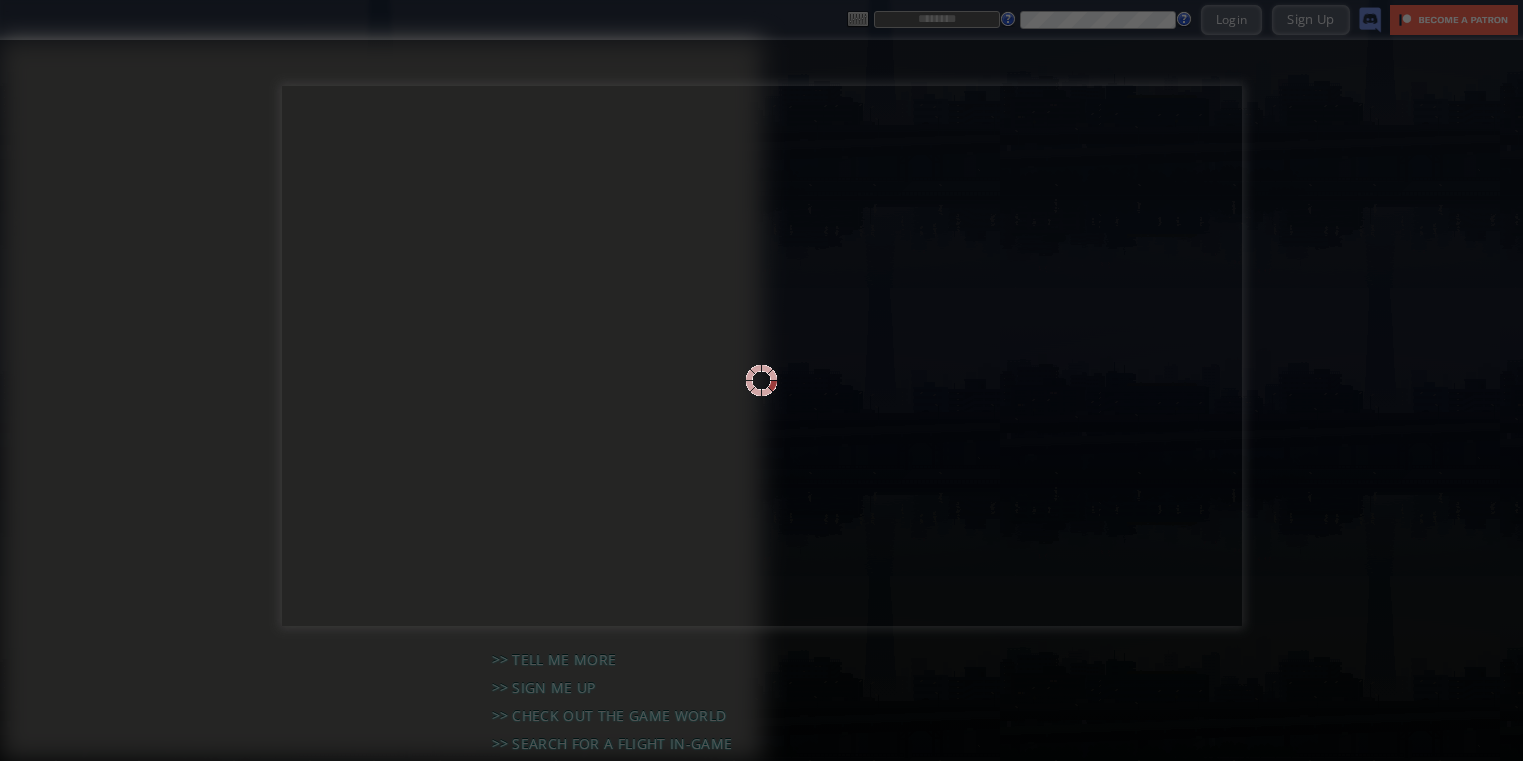 scroll, scrollTop: 0, scrollLeft: 0, axis: both 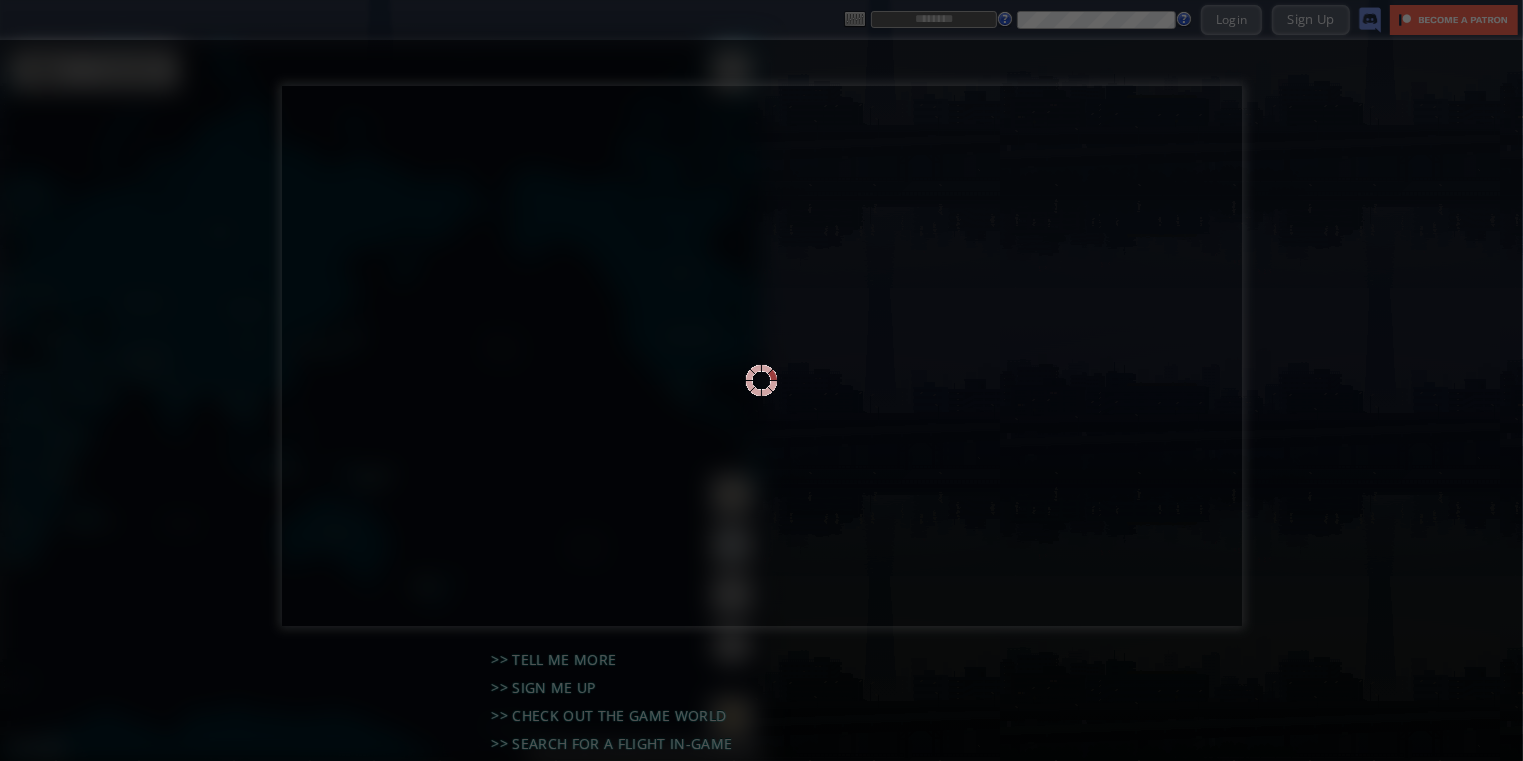 type on "*********" 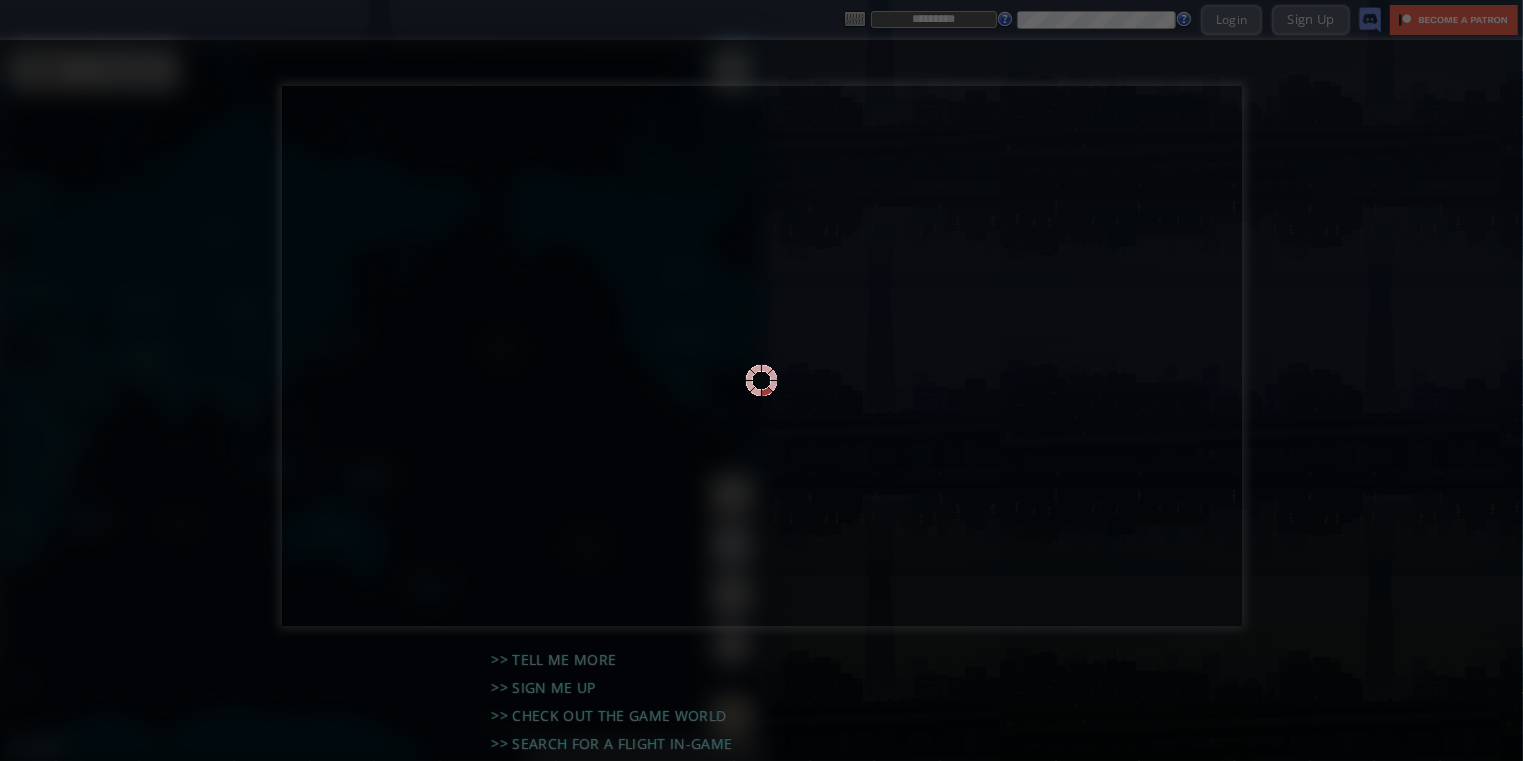 click at bounding box center [761, 380] 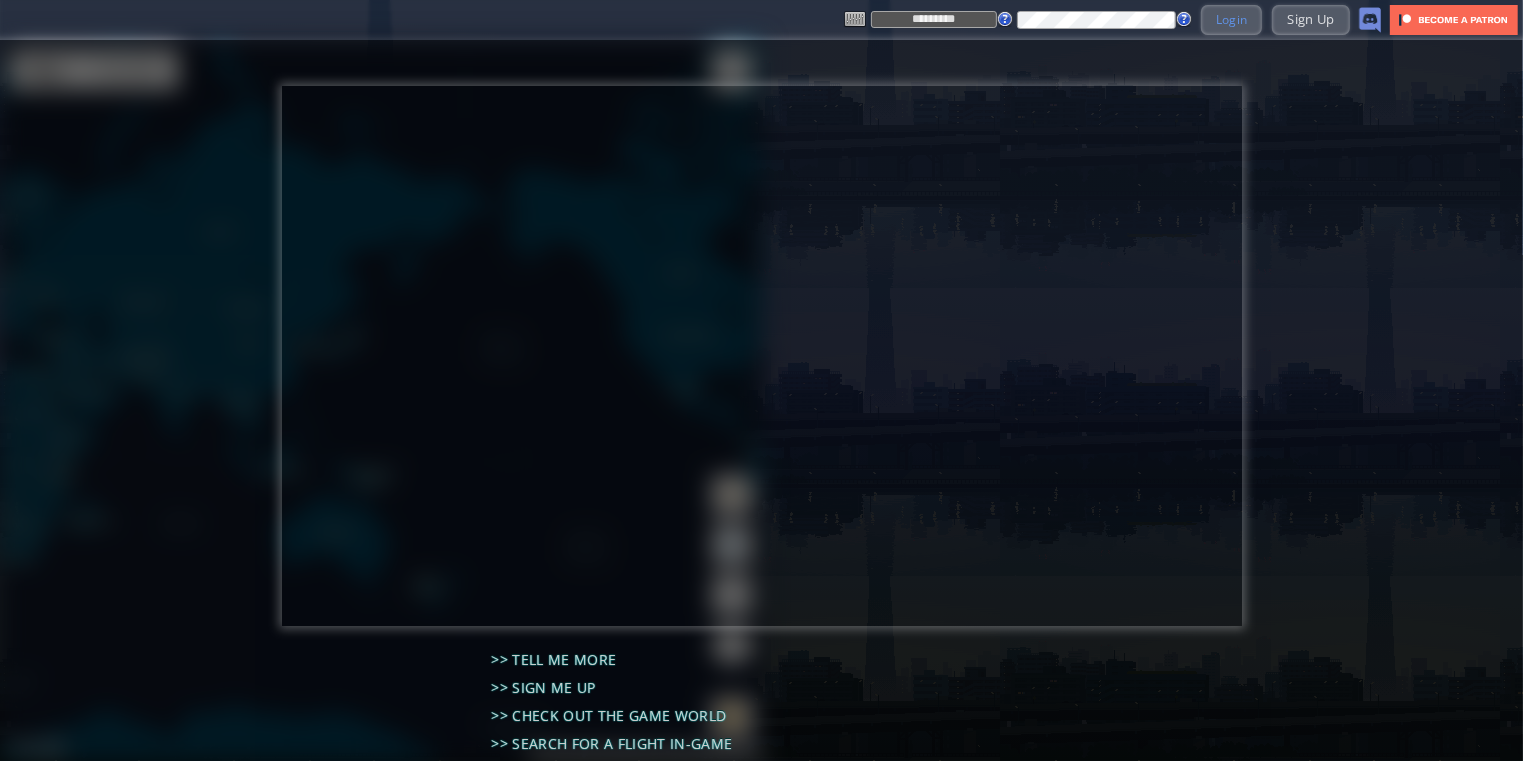 click on "Login" at bounding box center (1232, 19) 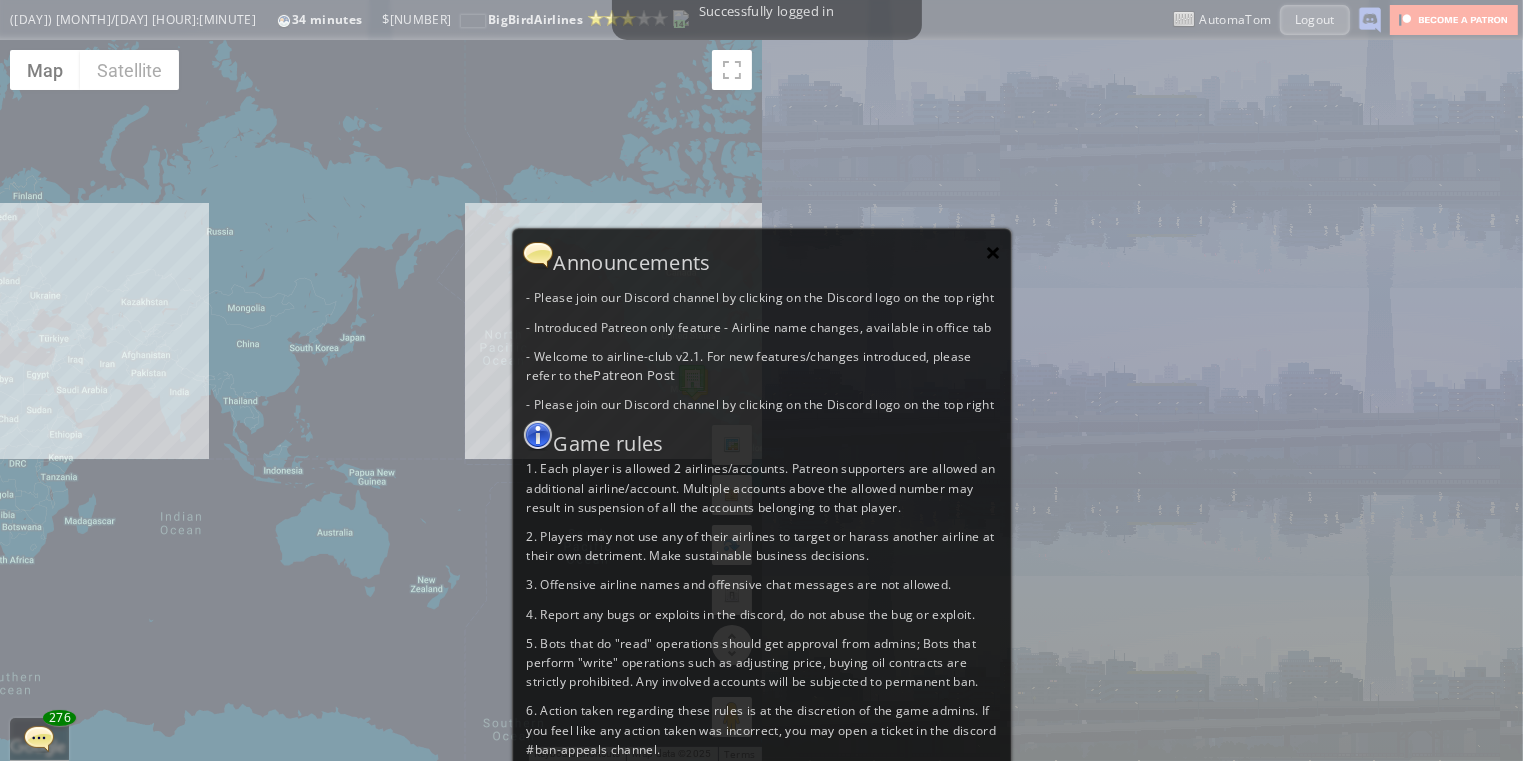 click on "×" at bounding box center [993, 252] 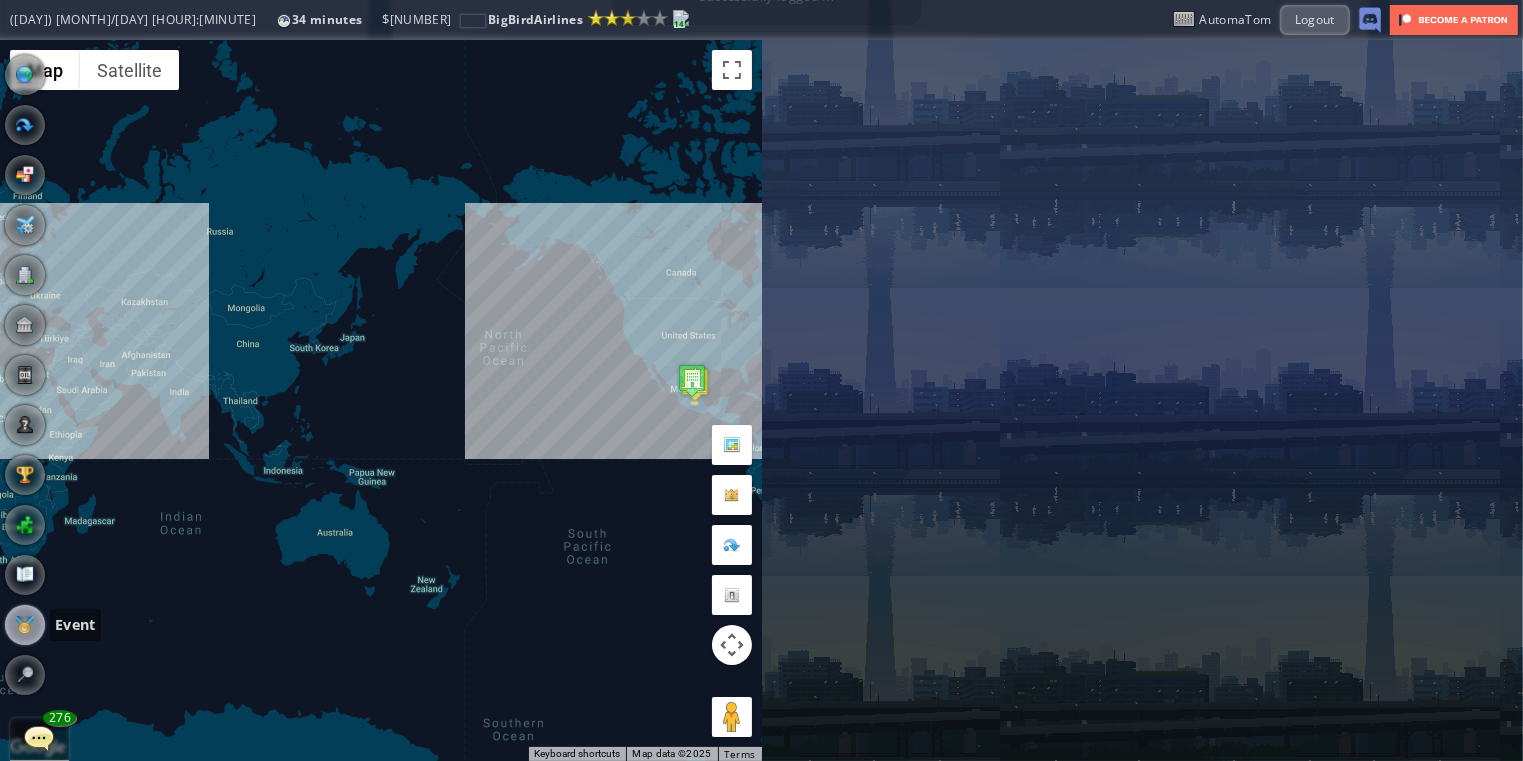 click at bounding box center (25, 625) 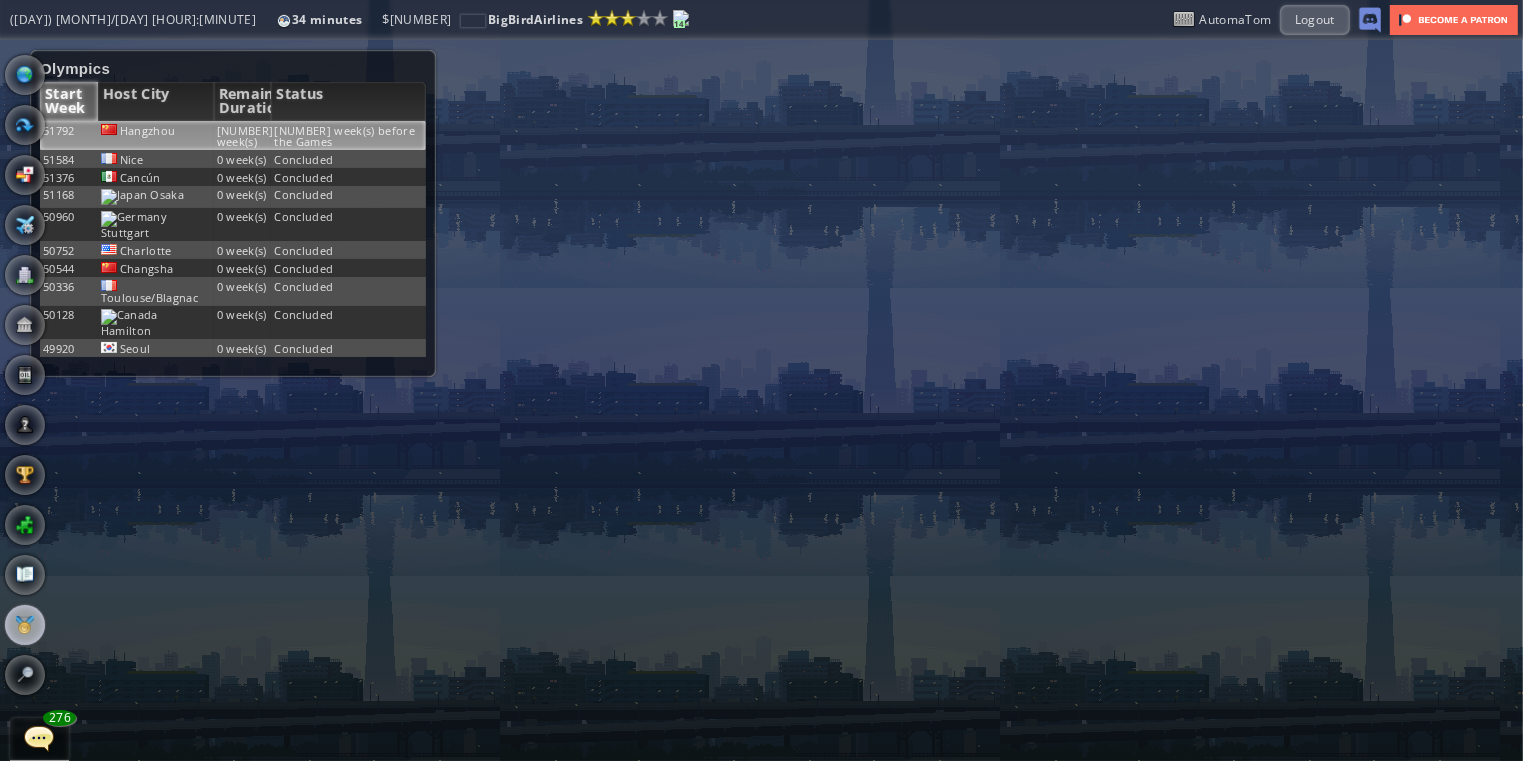 click on "[NUMBER] week(s)" at bounding box center (243, 135) 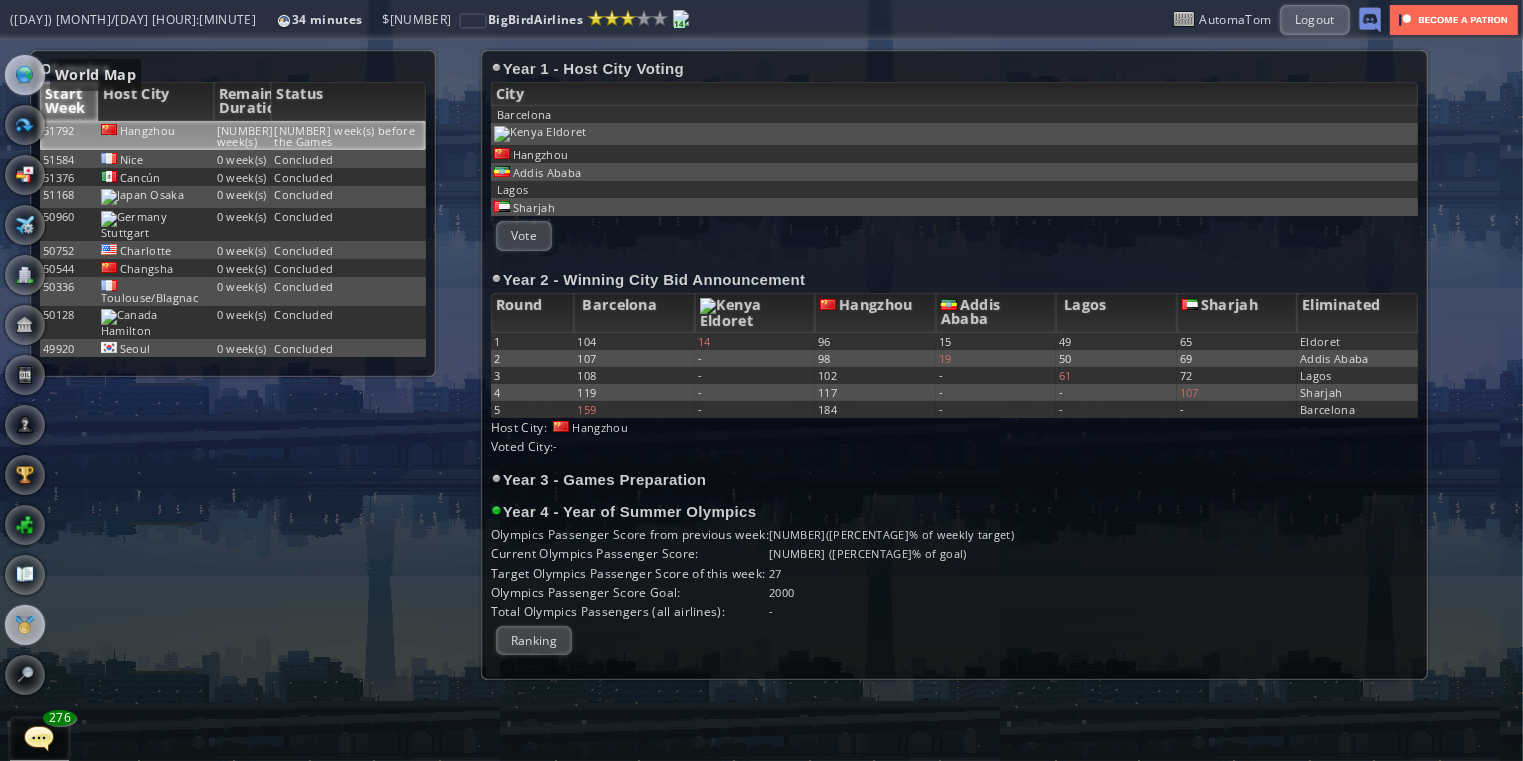 click at bounding box center (25, 75) 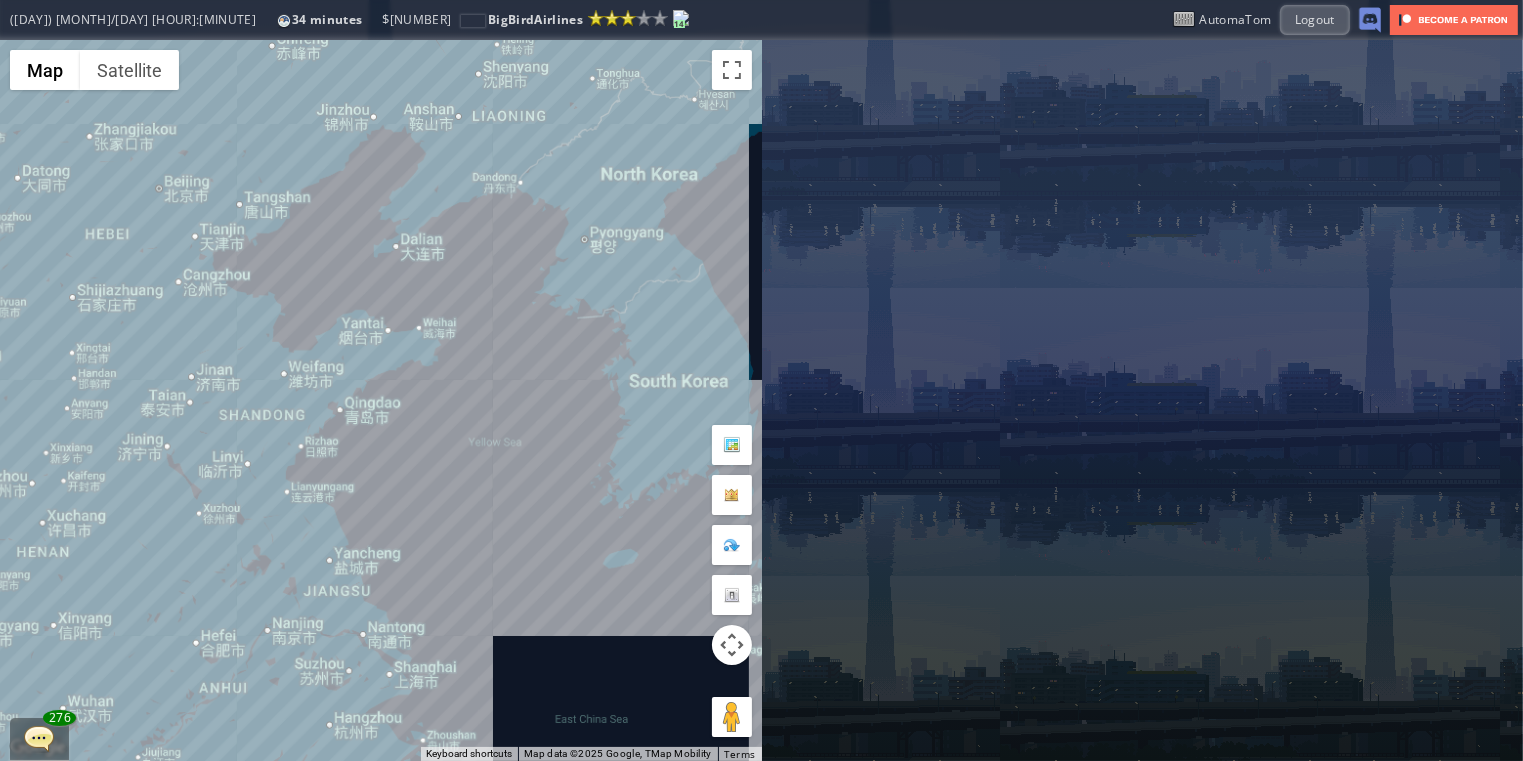 drag, startPoint x: 410, startPoint y: 215, endPoint x: 436, endPoint y: 432, distance: 218.55205 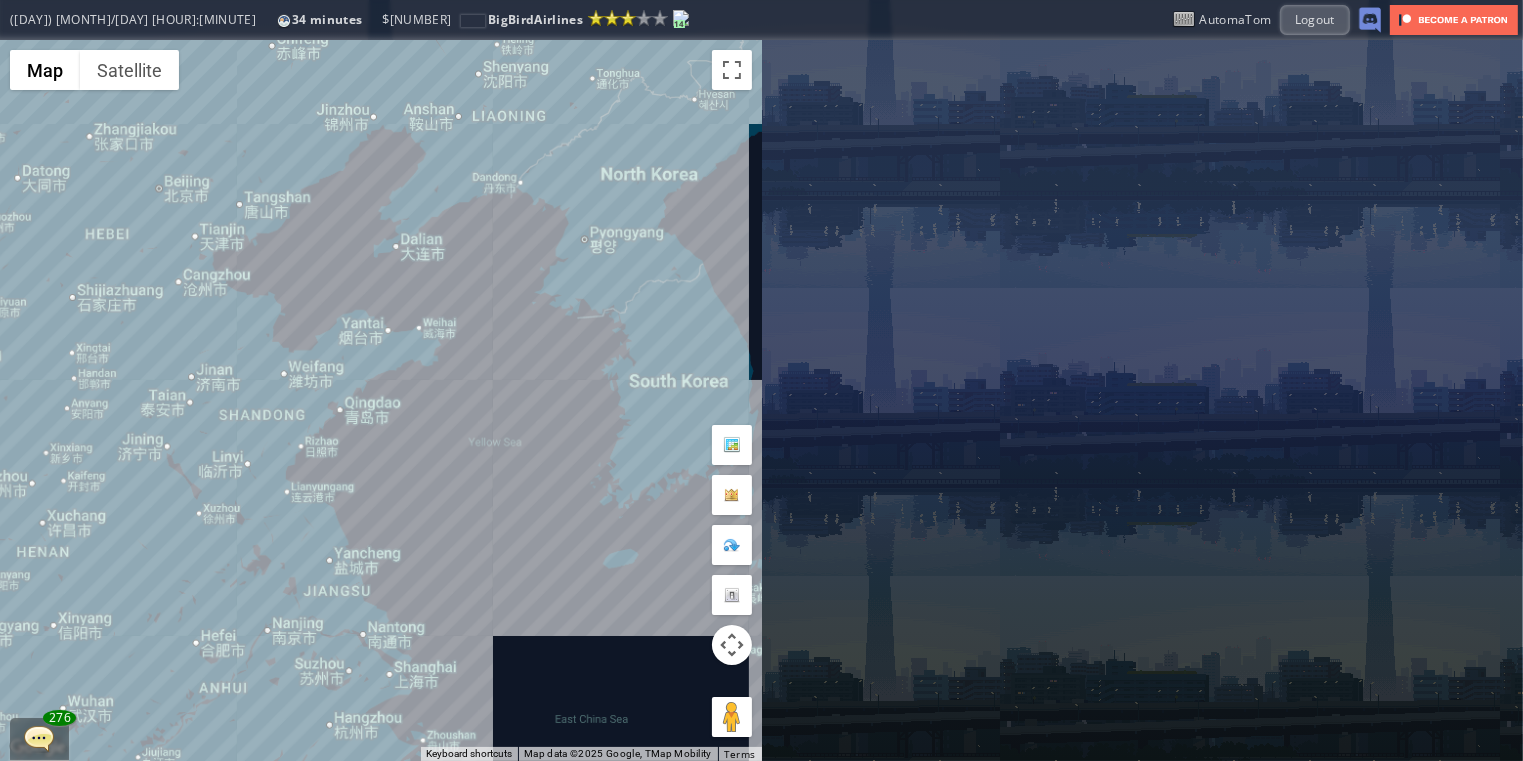 click on "To navigate, press the arrow keys." at bounding box center [381, 400] 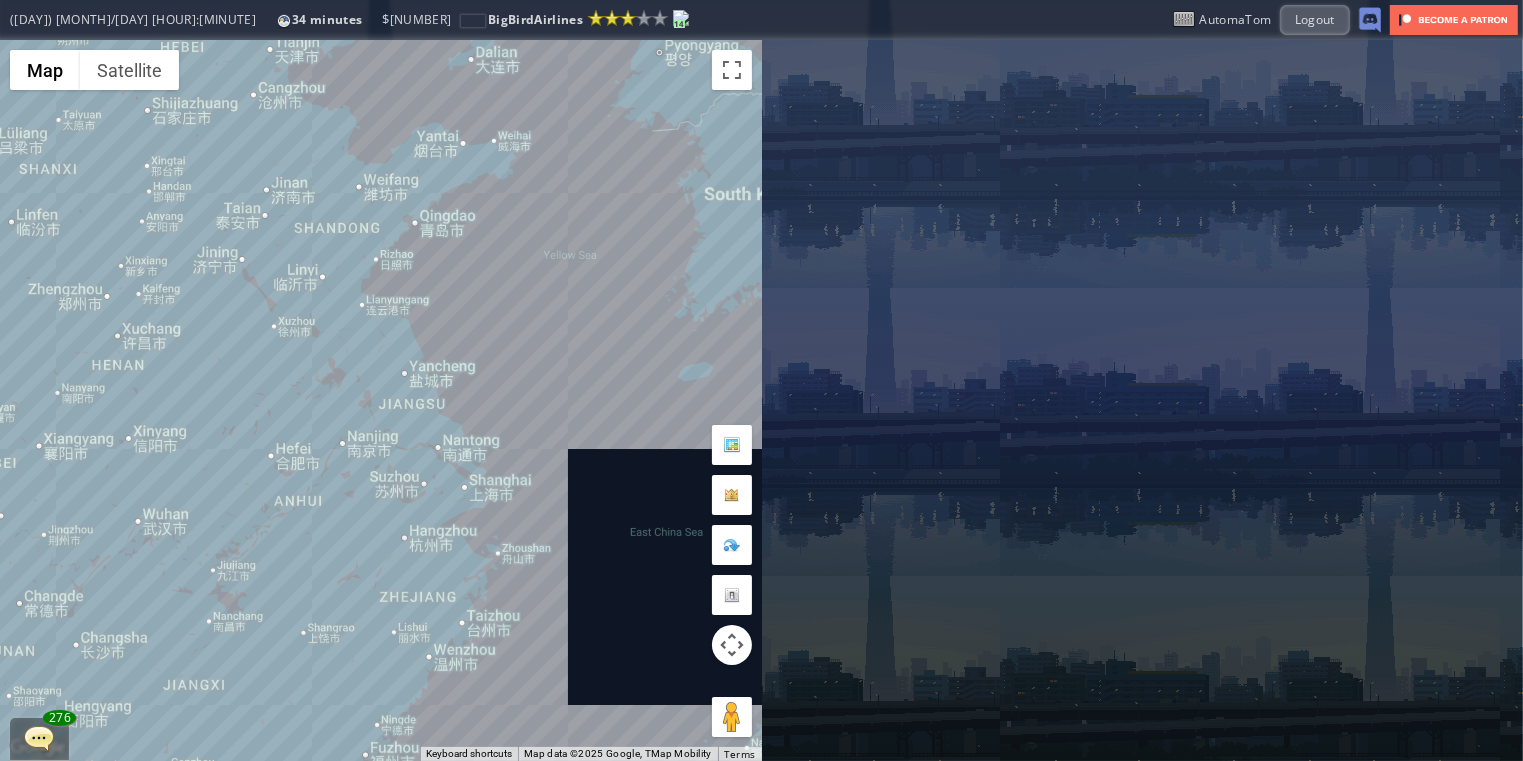 drag, startPoint x: 460, startPoint y: 624, endPoint x: 534, endPoint y: 433, distance: 204.83408 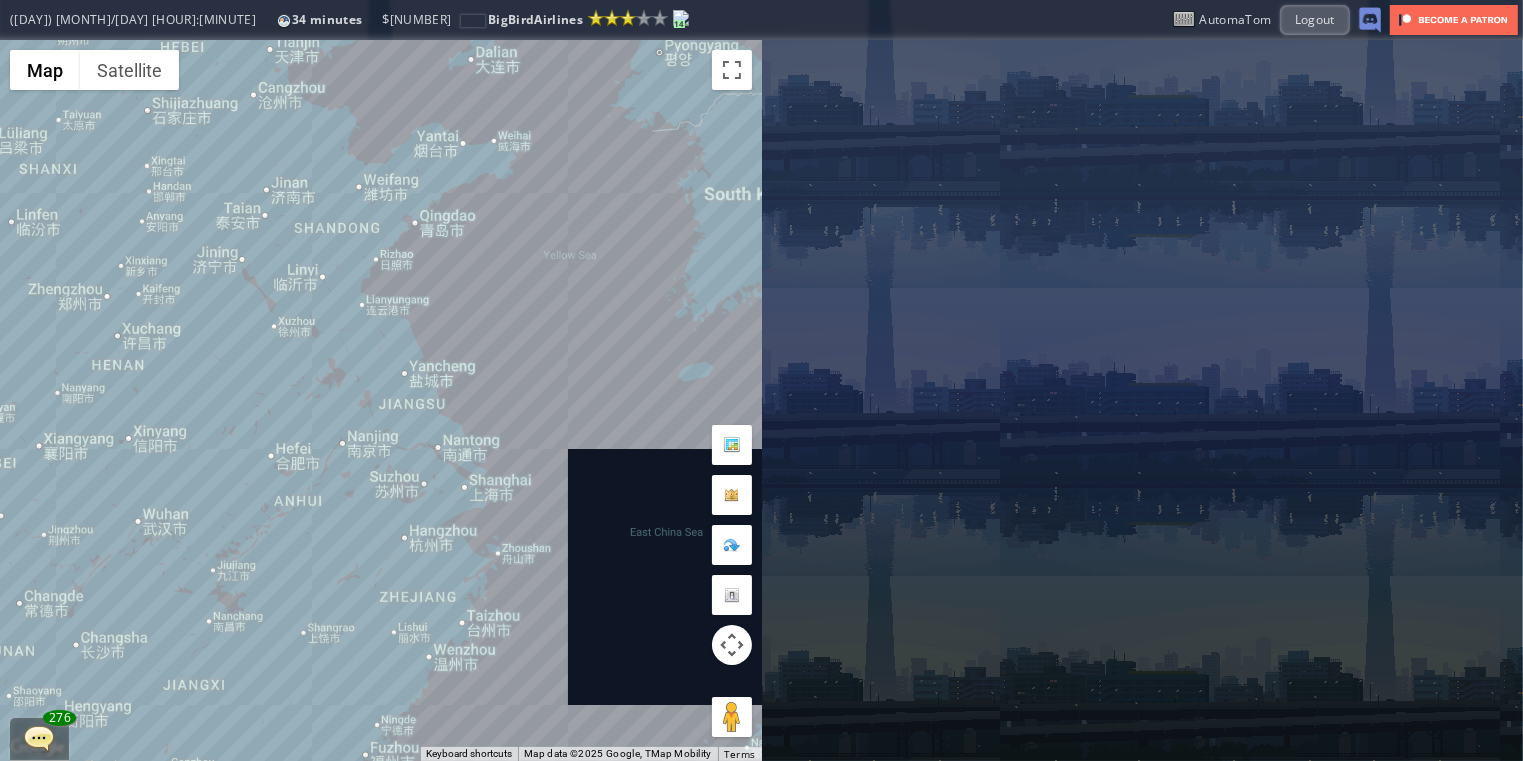 click on "To navigate, press the arrow keys." at bounding box center [381, 400] 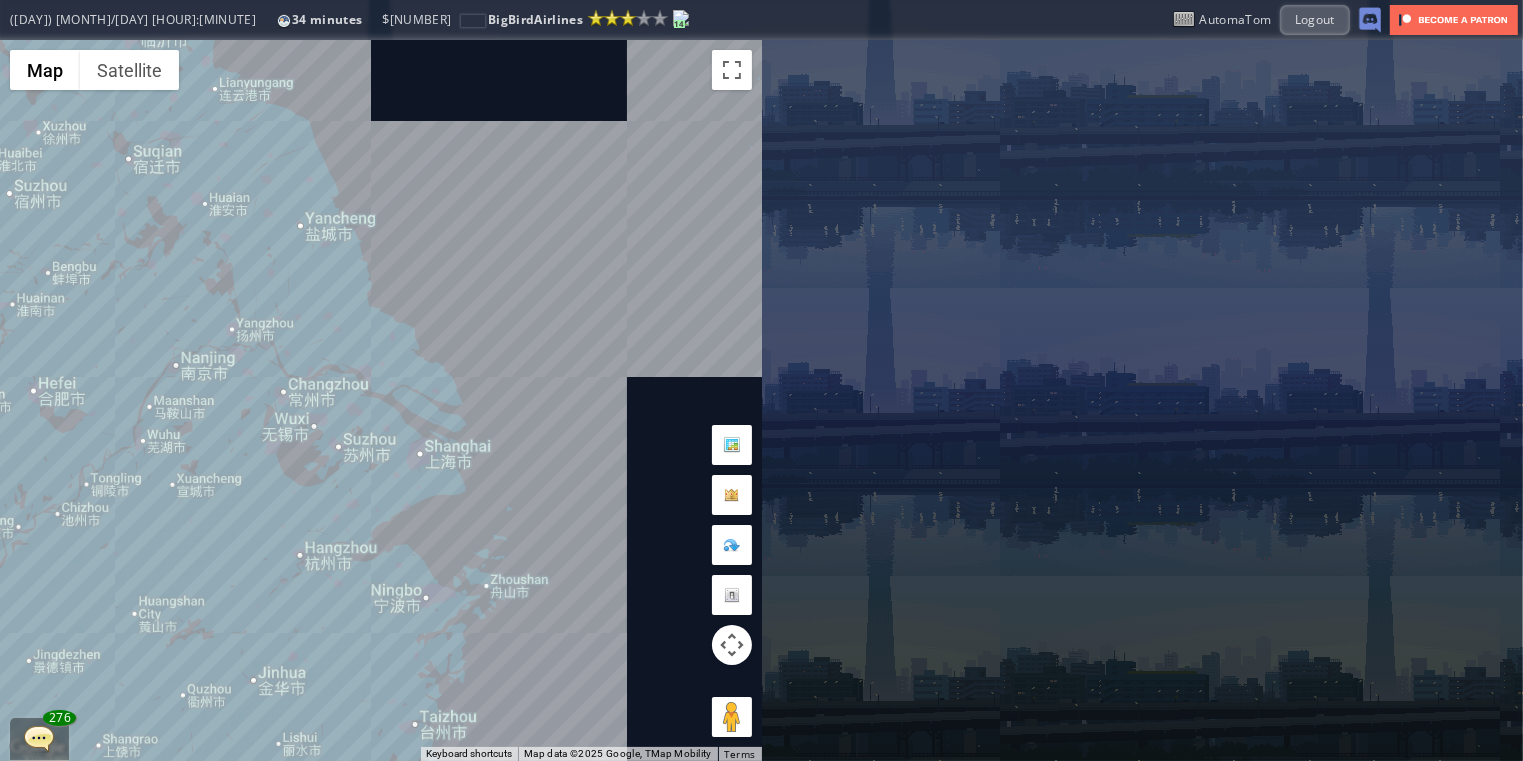 drag, startPoint x: 544, startPoint y: 513, endPoint x: 592, endPoint y: 418, distance: 106.437775 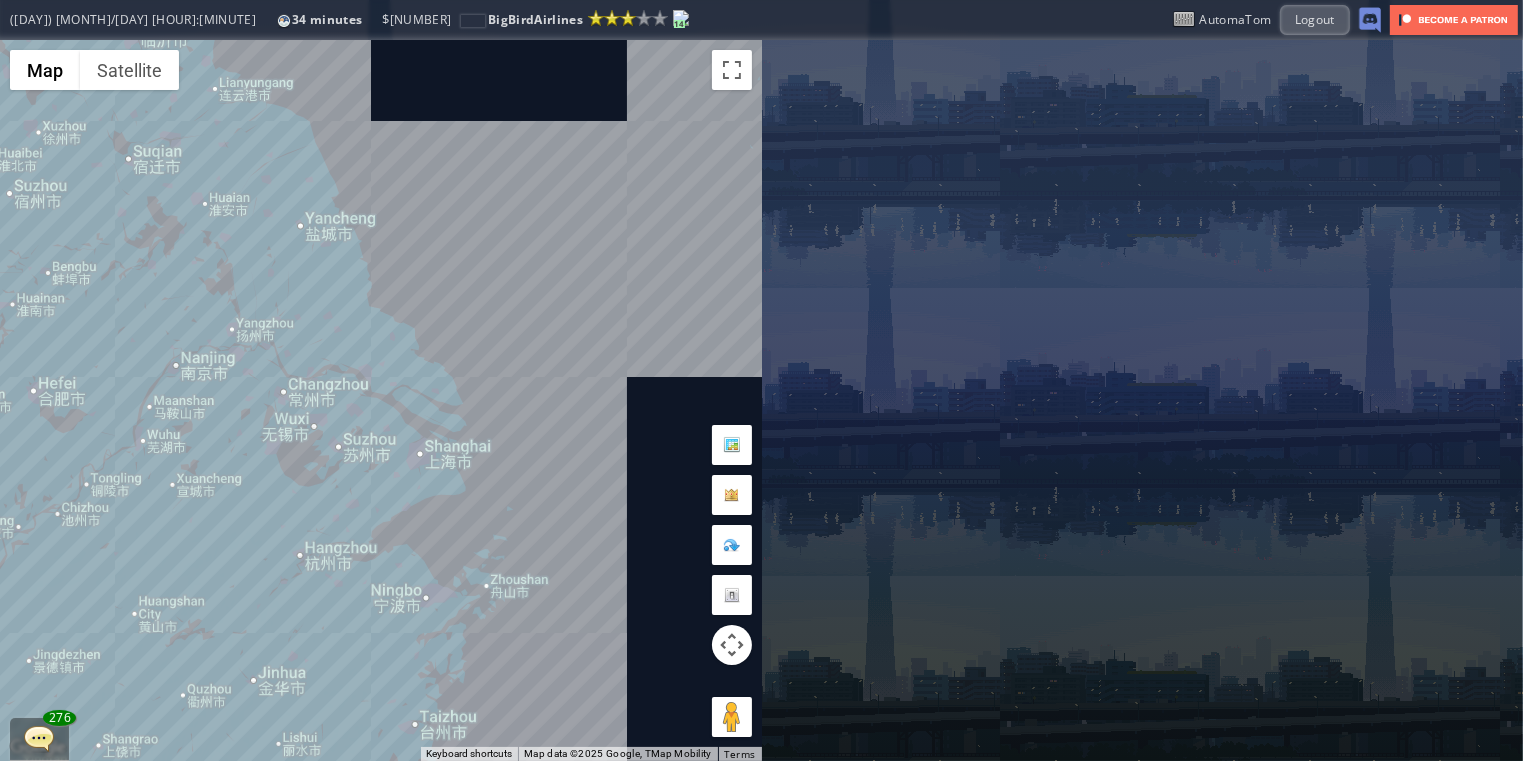 click on "To navigate, press the arrow keys." at bounding box center [381, 400] 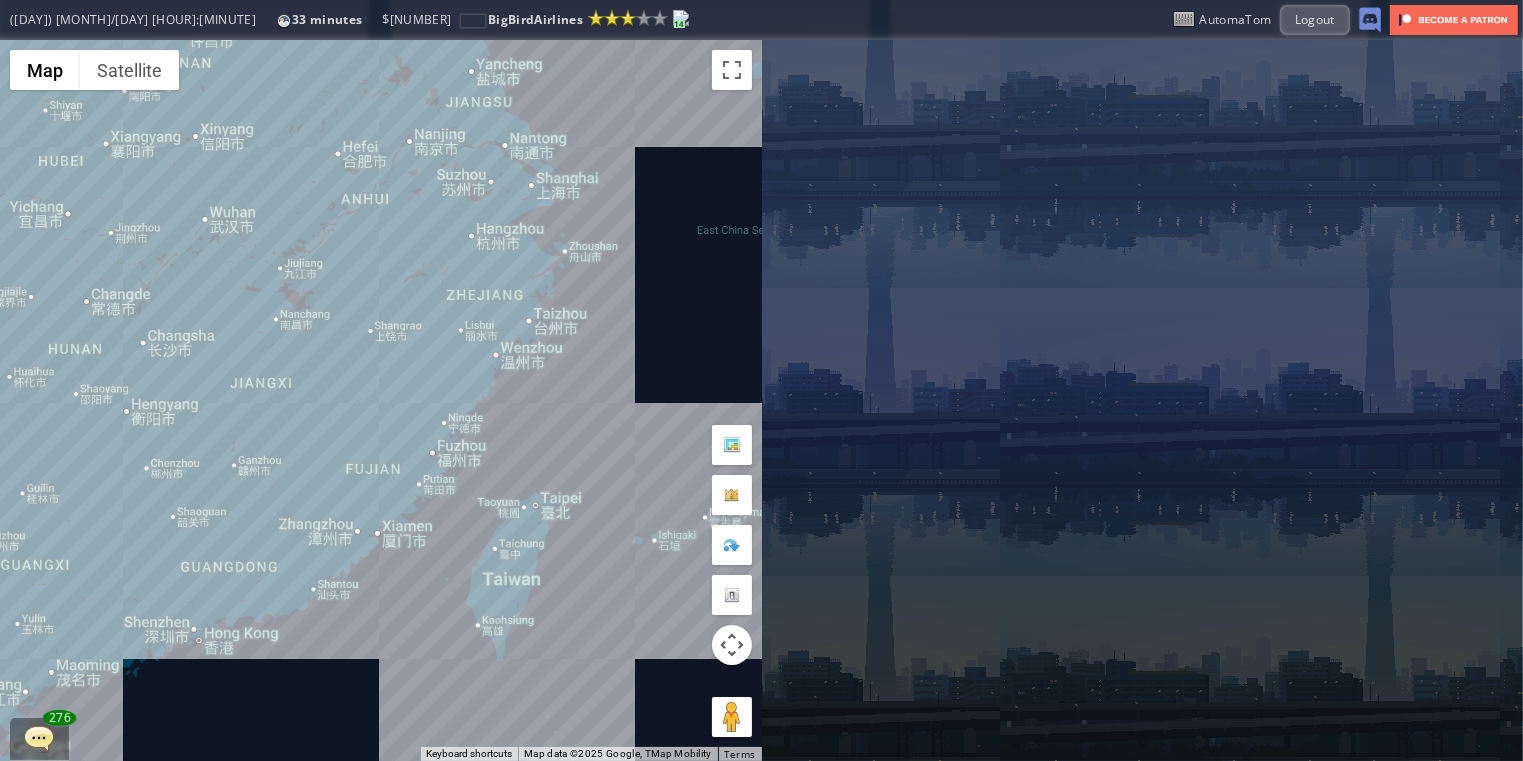 drag, startPoint x: 609, startPoint y: 632, endPoint x: 597, endPoint y: 444, distance: 188.38258 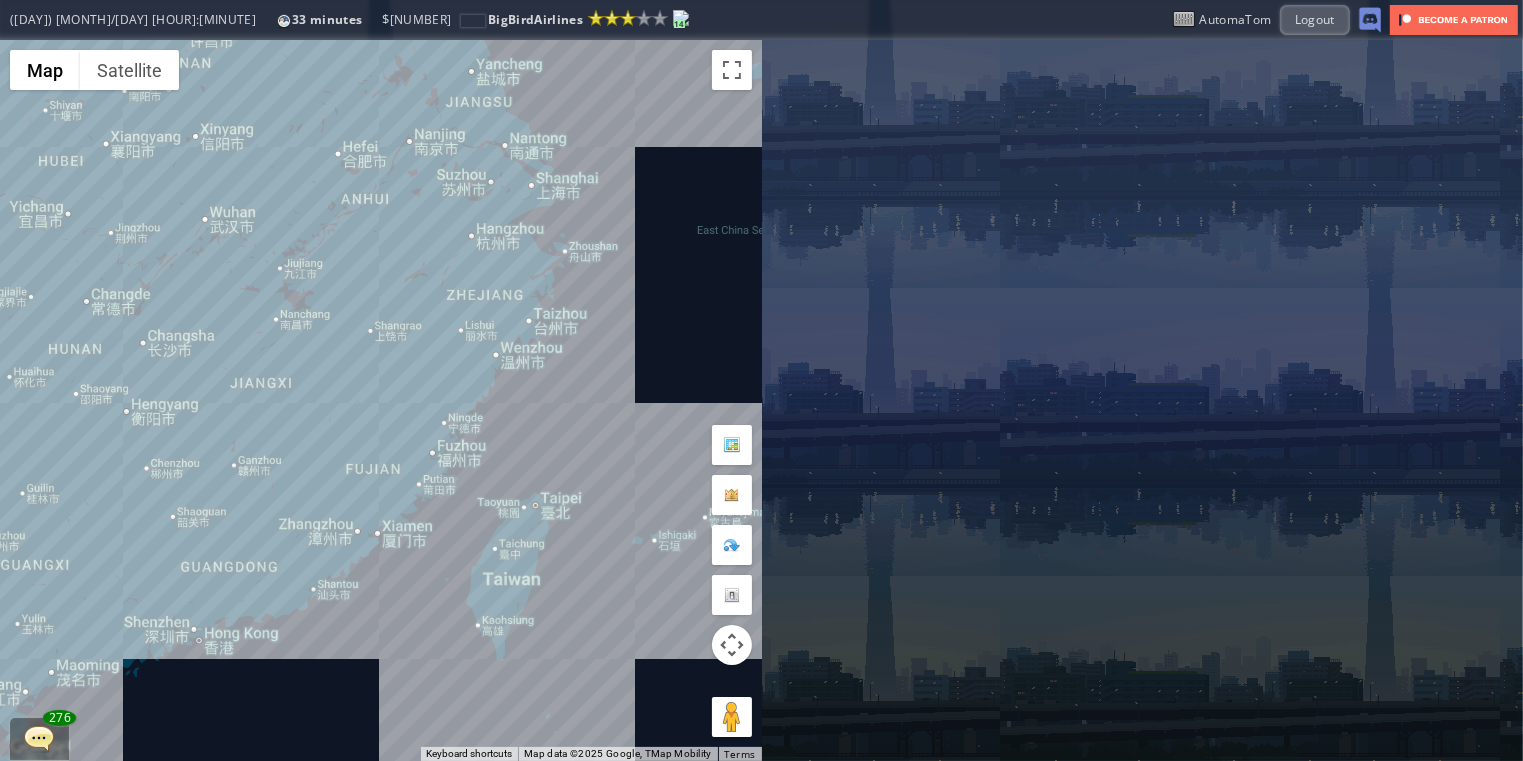 click on "To navigate, press the arrow keys." at bounding box center [381, 400] 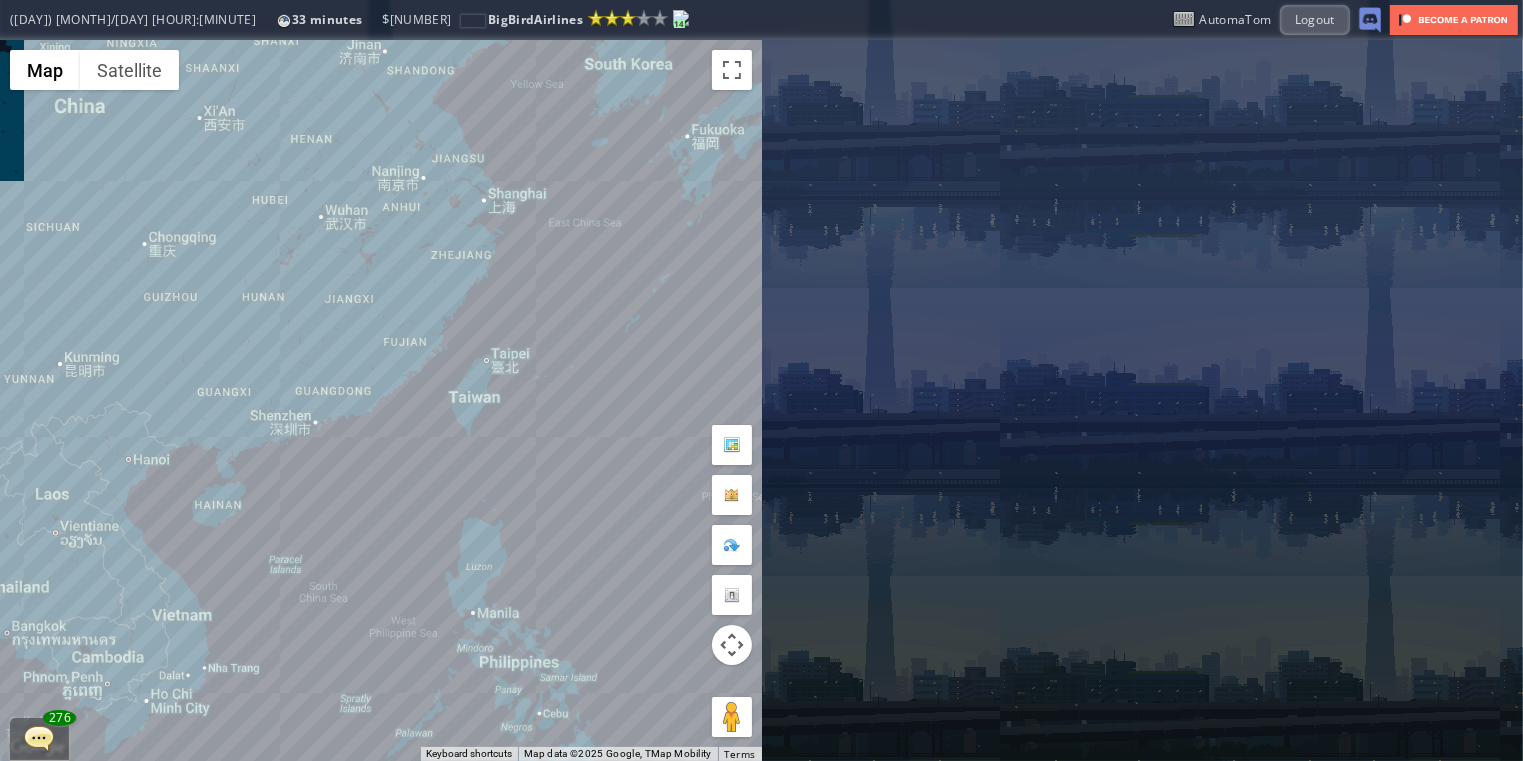 drag, startPoint x: 596, startPoint y: 616, endPoint x: 540, endPoint y: 516, distance: 114.61239 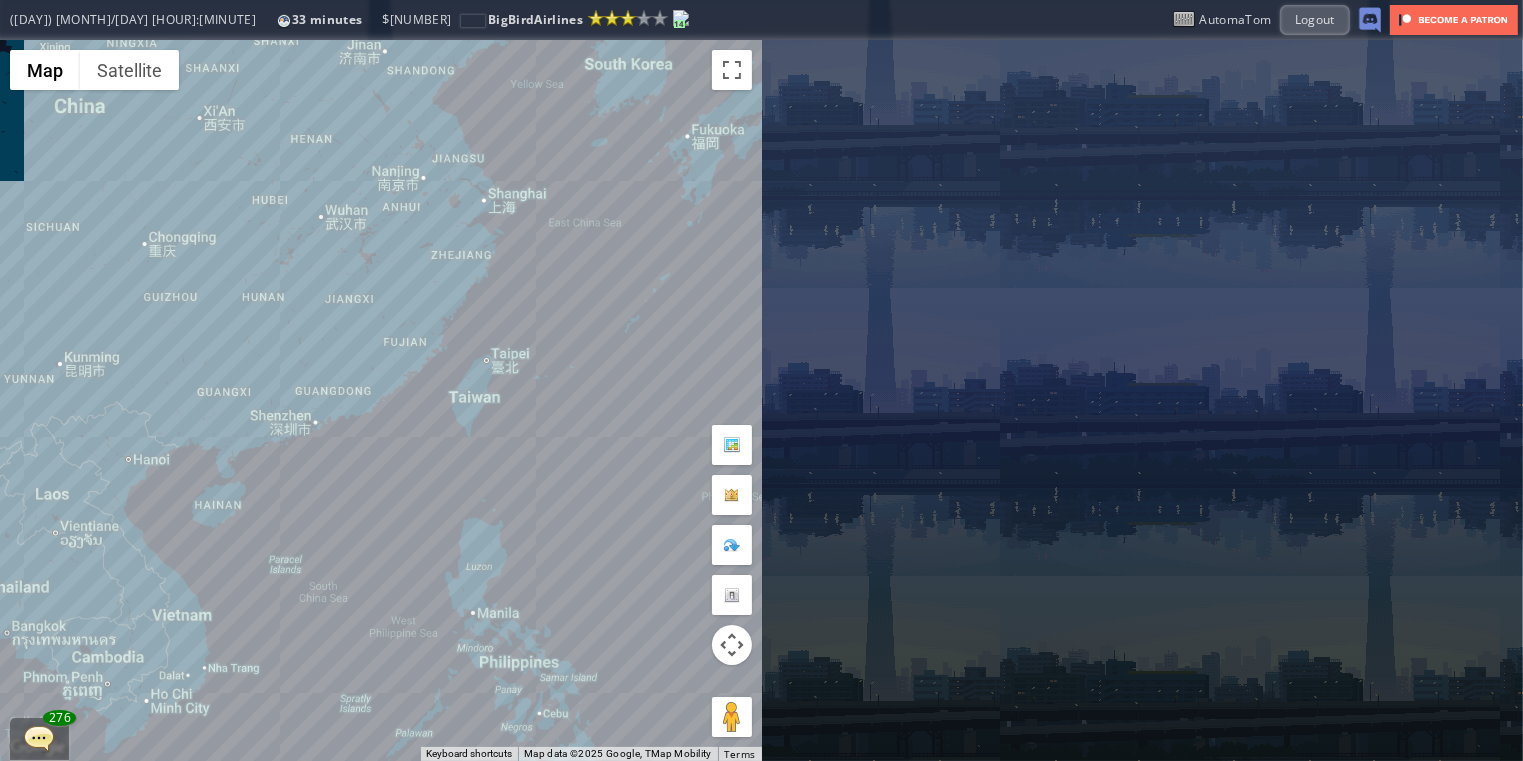 click on "To navigate, press the arrow keys." at bounding box center [381, 400] 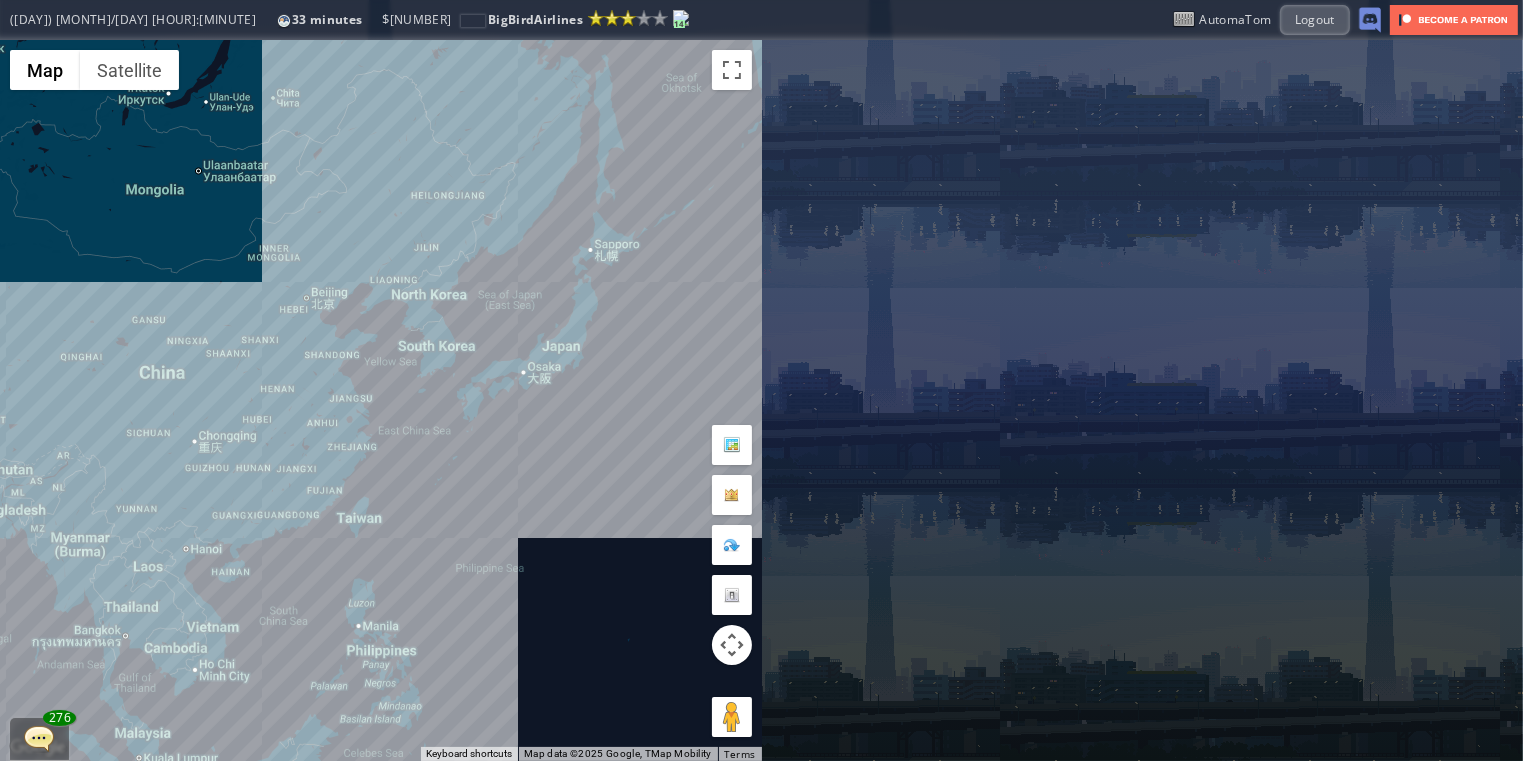 drag, startPoint x: 563, startPoint y: 550, endPoint x: 420, endPoint y: 603, distance: 152.50574 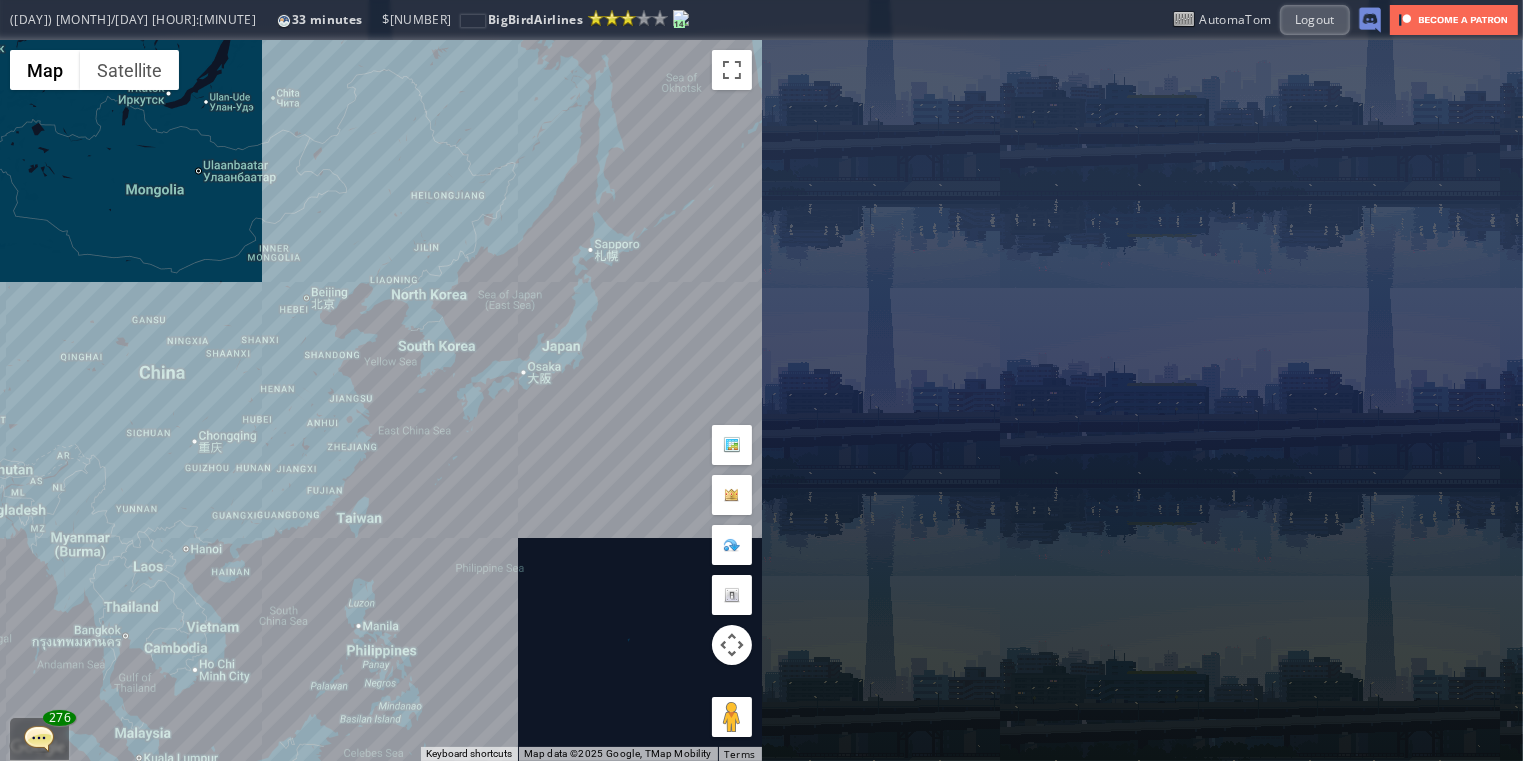 click on "To navigate, press the arrow keys." at bounding box center (381, 400) 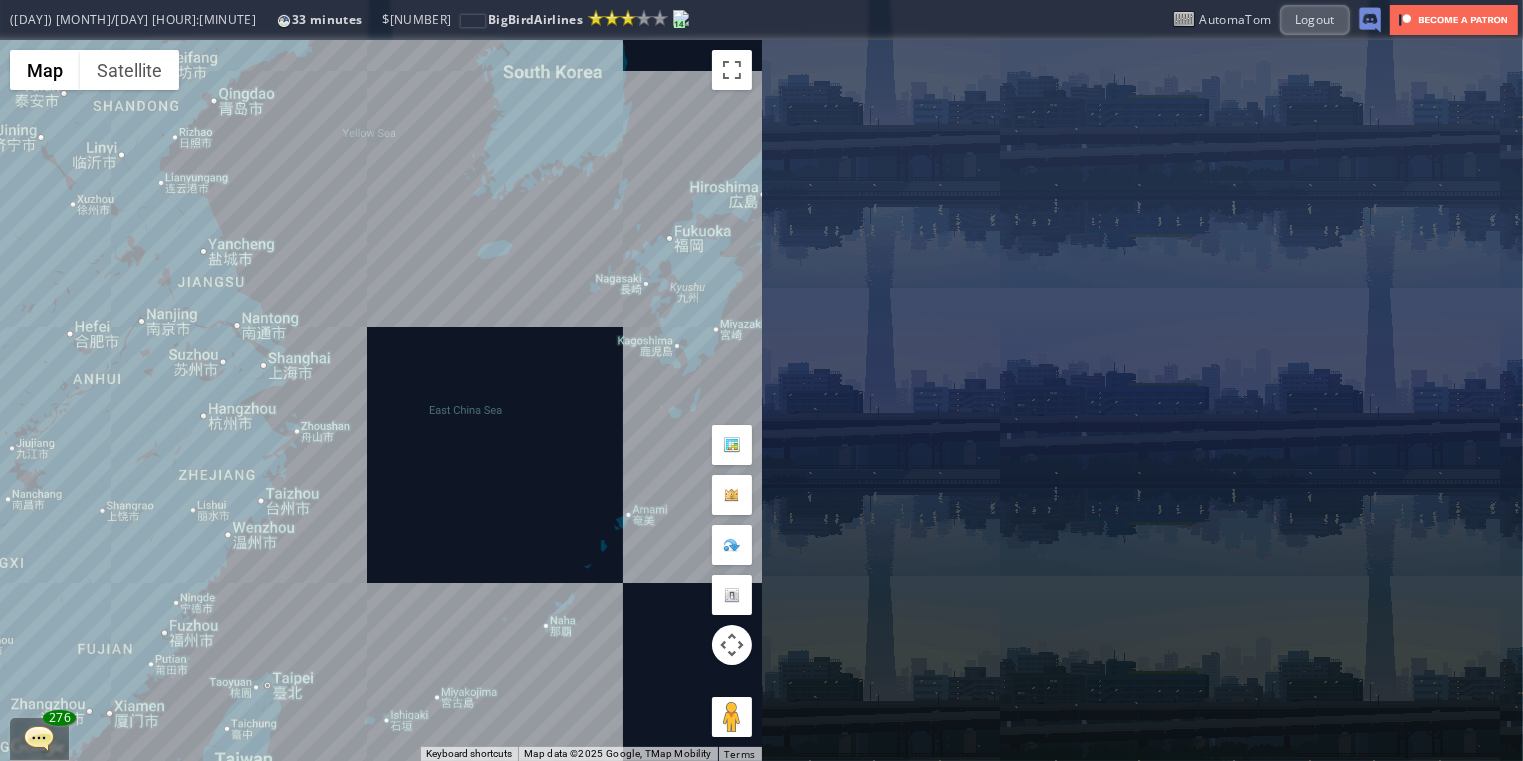 click on "To navigate, press the arrow keys." at bounding box center (381, 400) 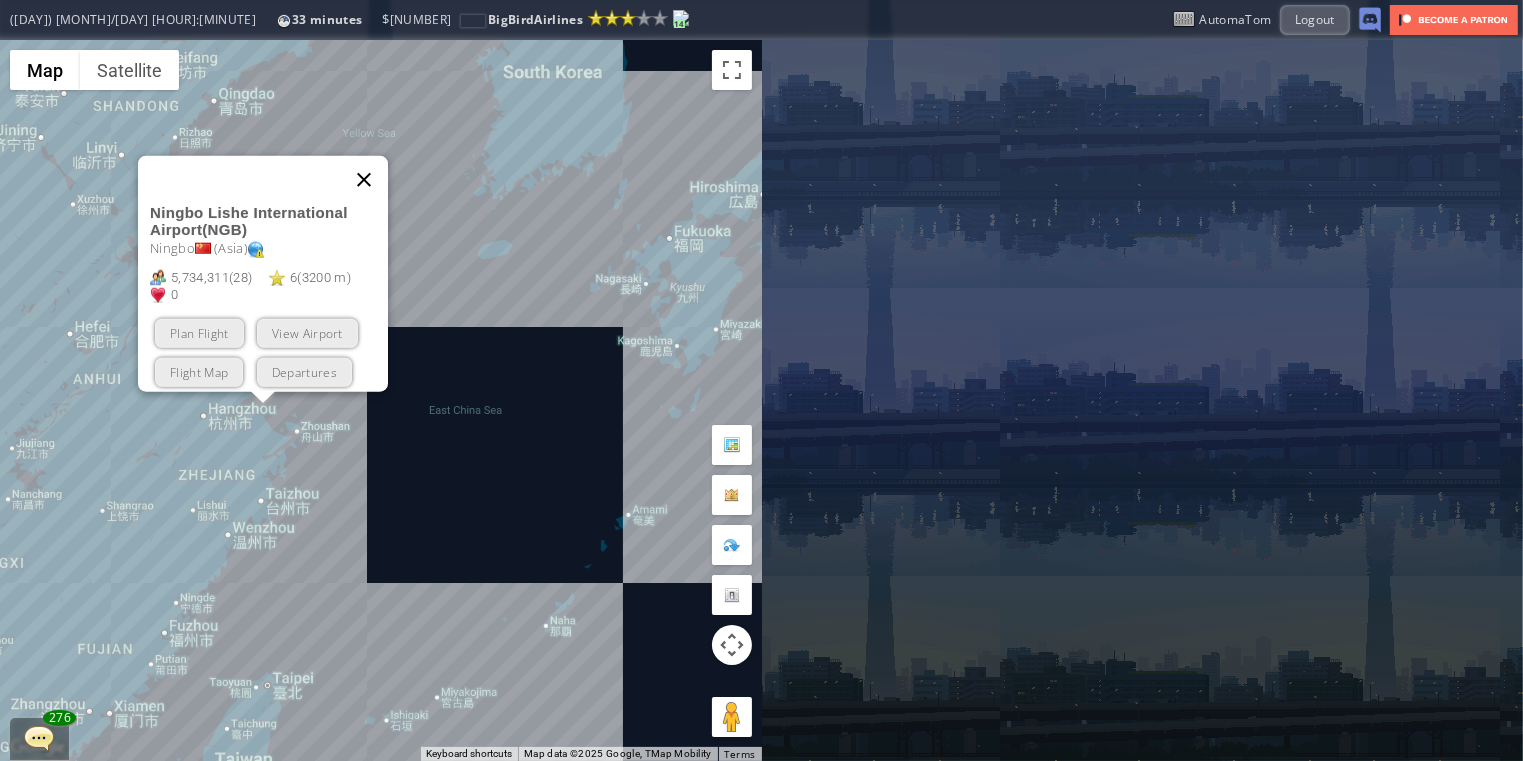 click at bounding box center [364, 179] 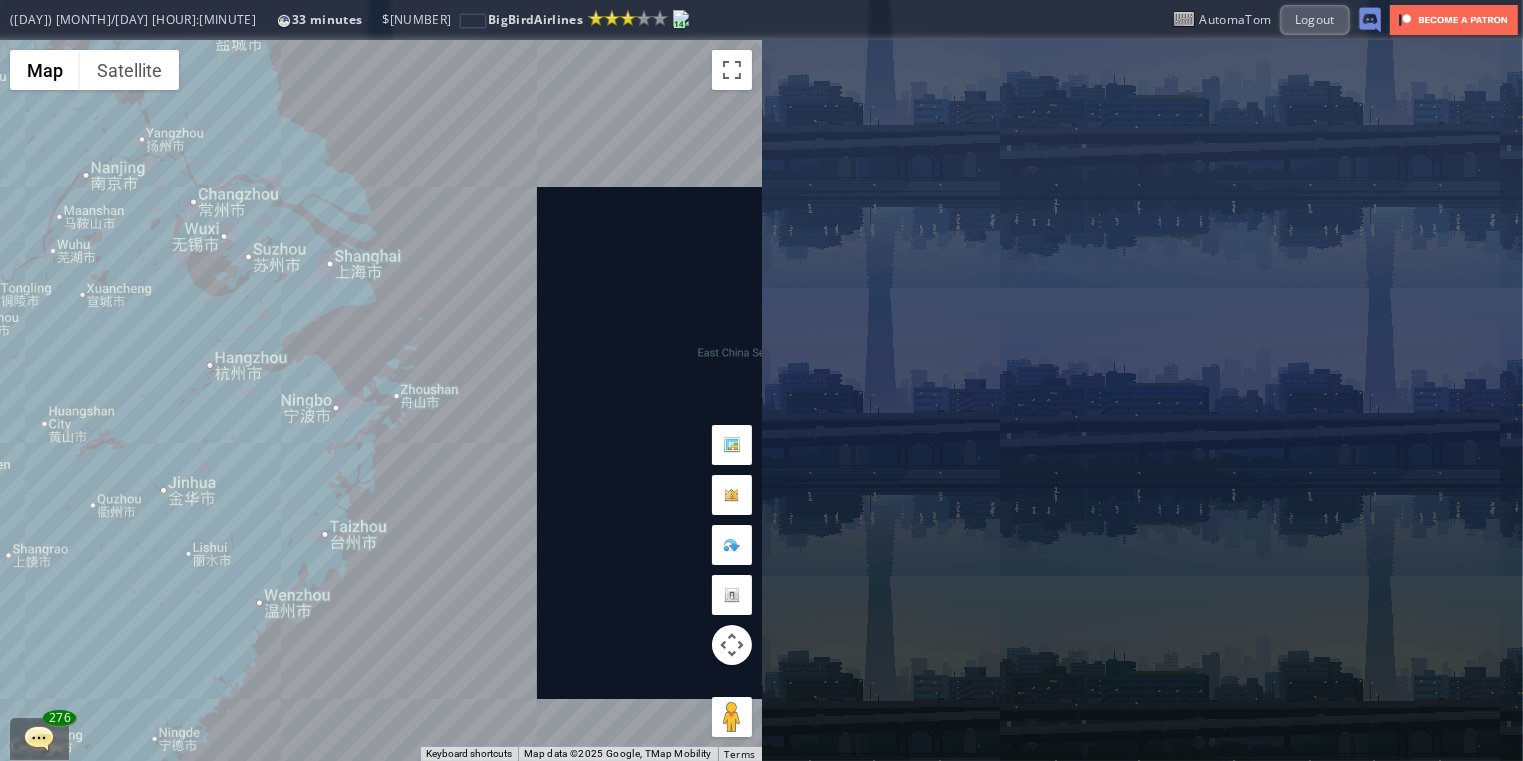 click on "To navigate, press the arrow keys." at bounding box center (381, 400) 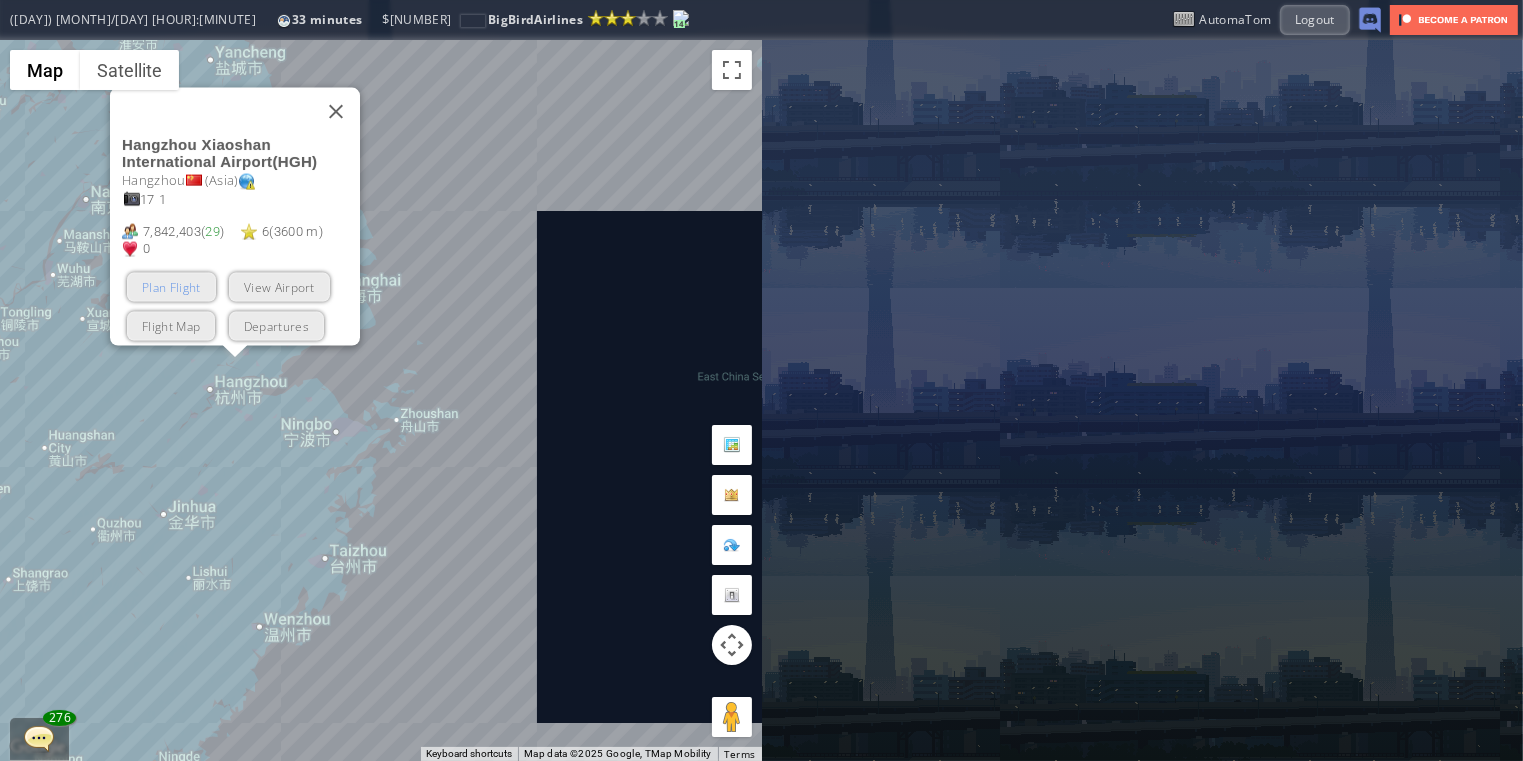 click on "Plan Flight" at bounding box center (171, 286) 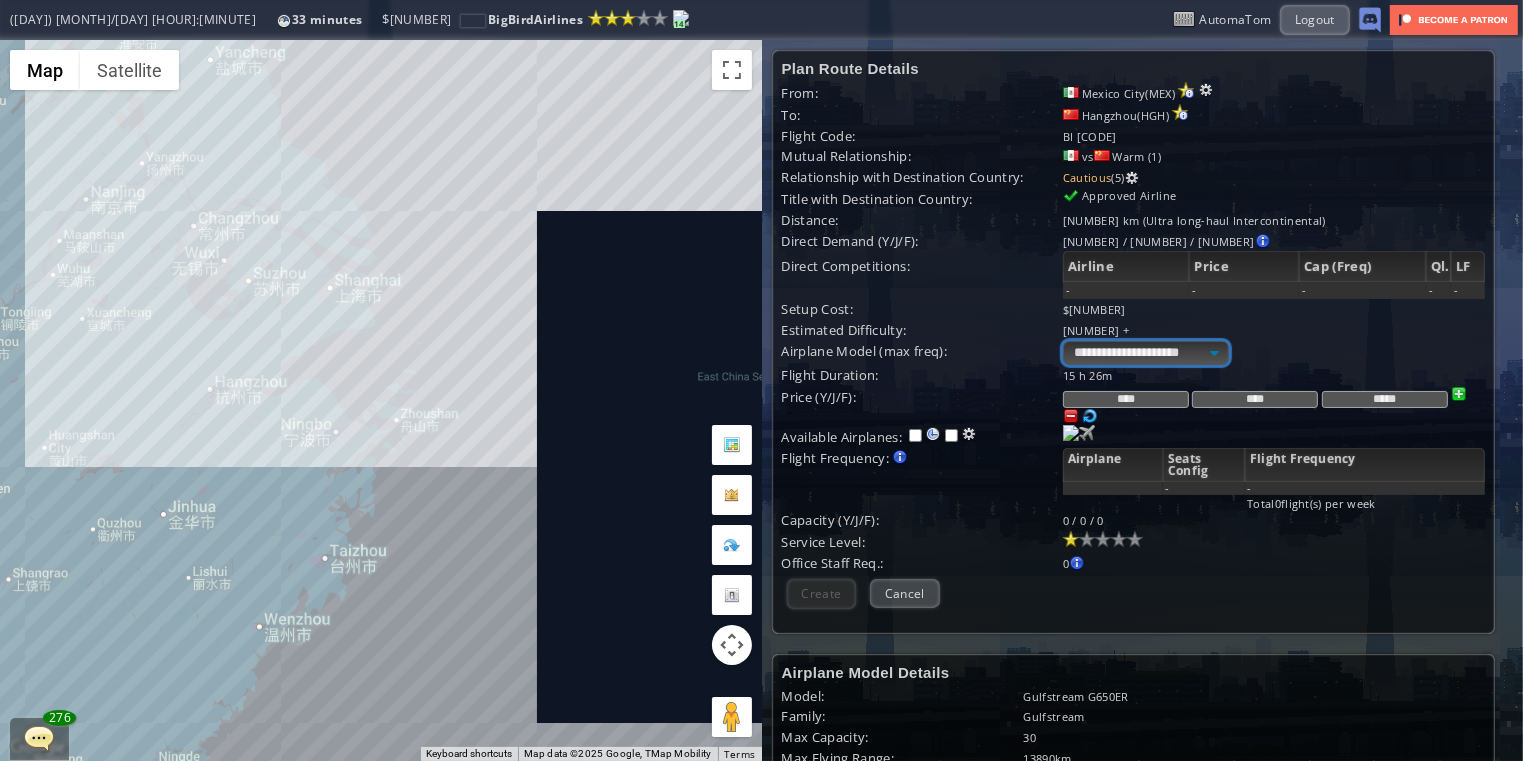 click on "**********" at bounding box center [1146, 353] 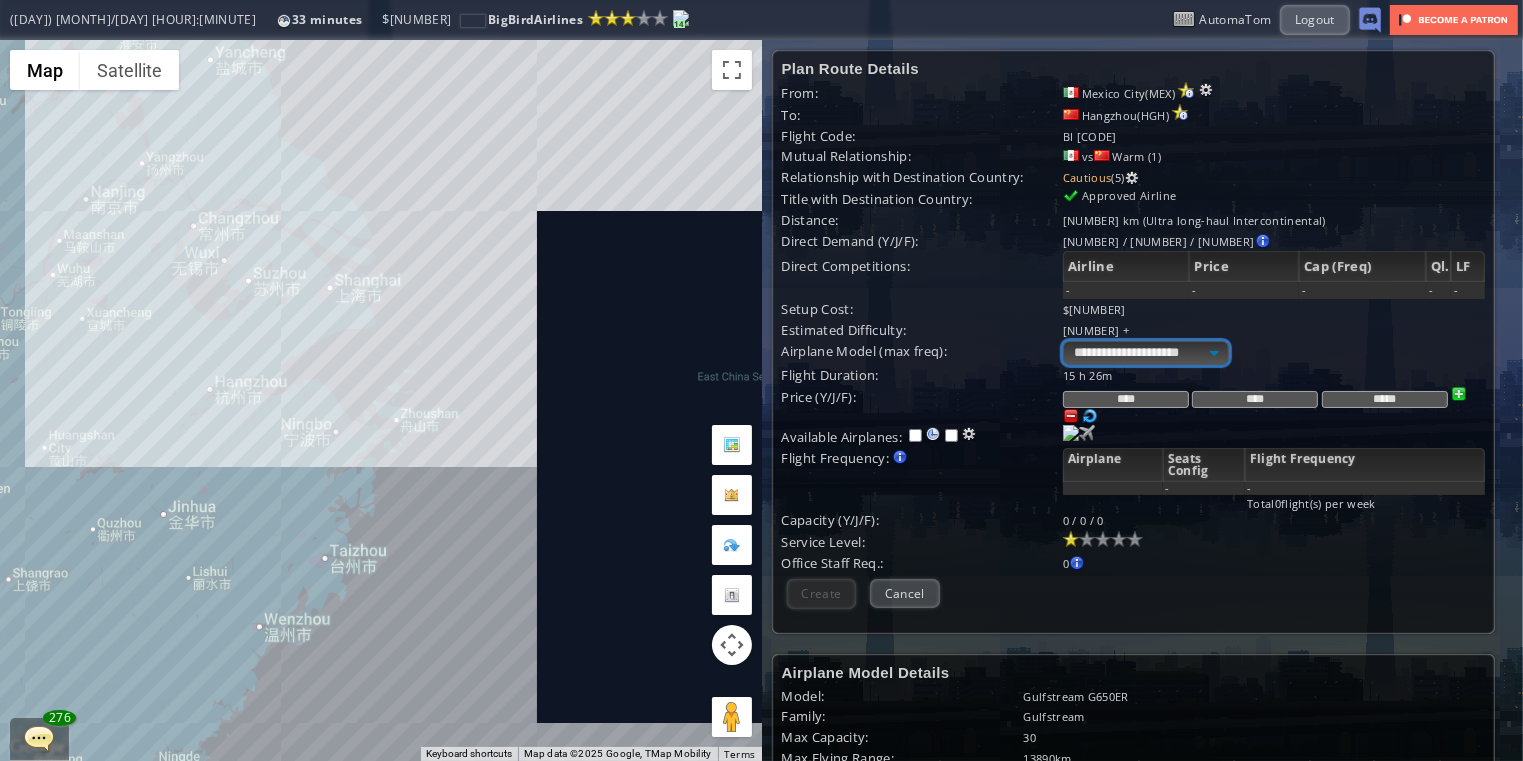 click on "**********" at bounding box center [1146, 353] 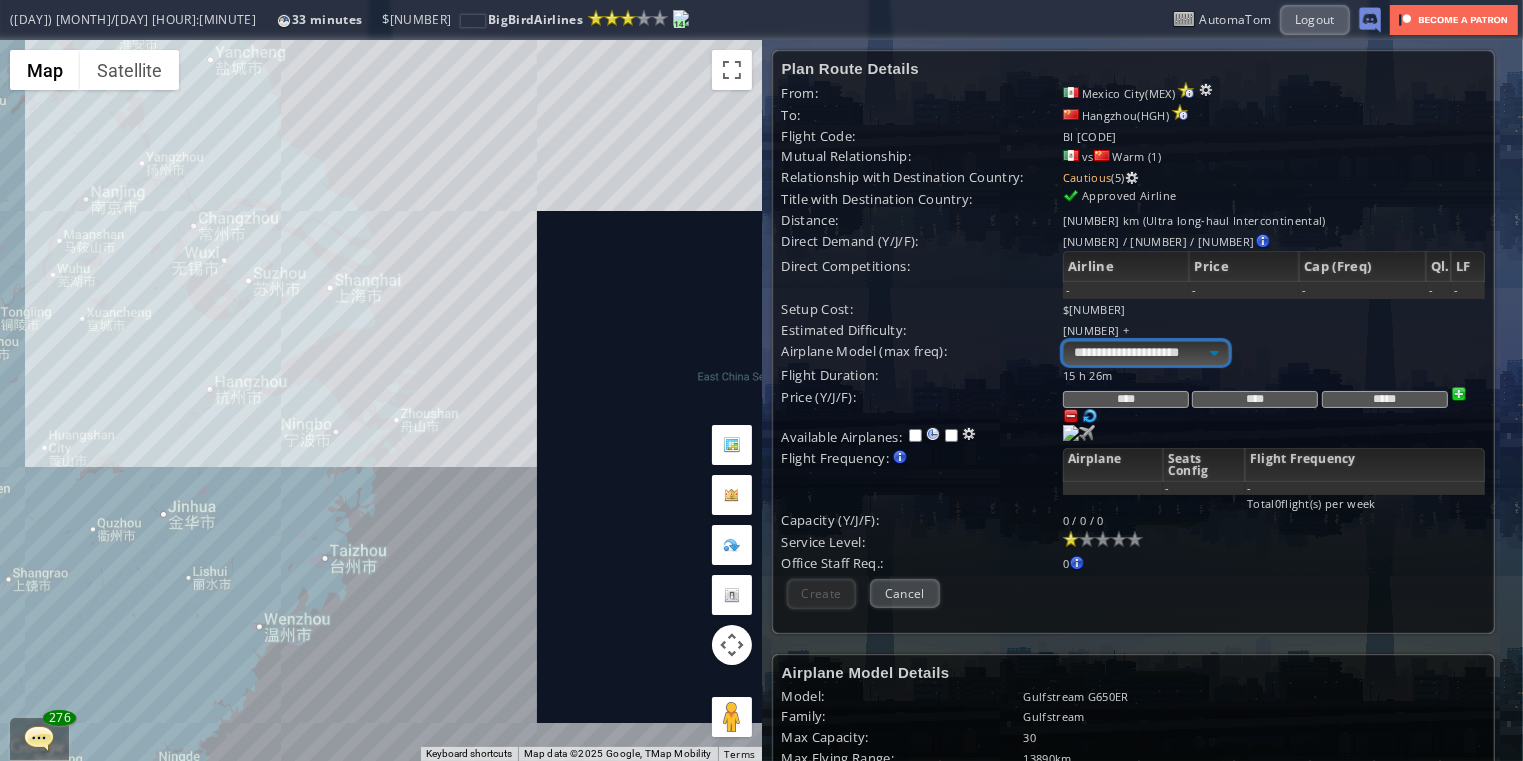 drag, startPoint x: 1256, startPoint y: 352, endPoint x: 1246, endPoint y: 350, distance: 10.198039 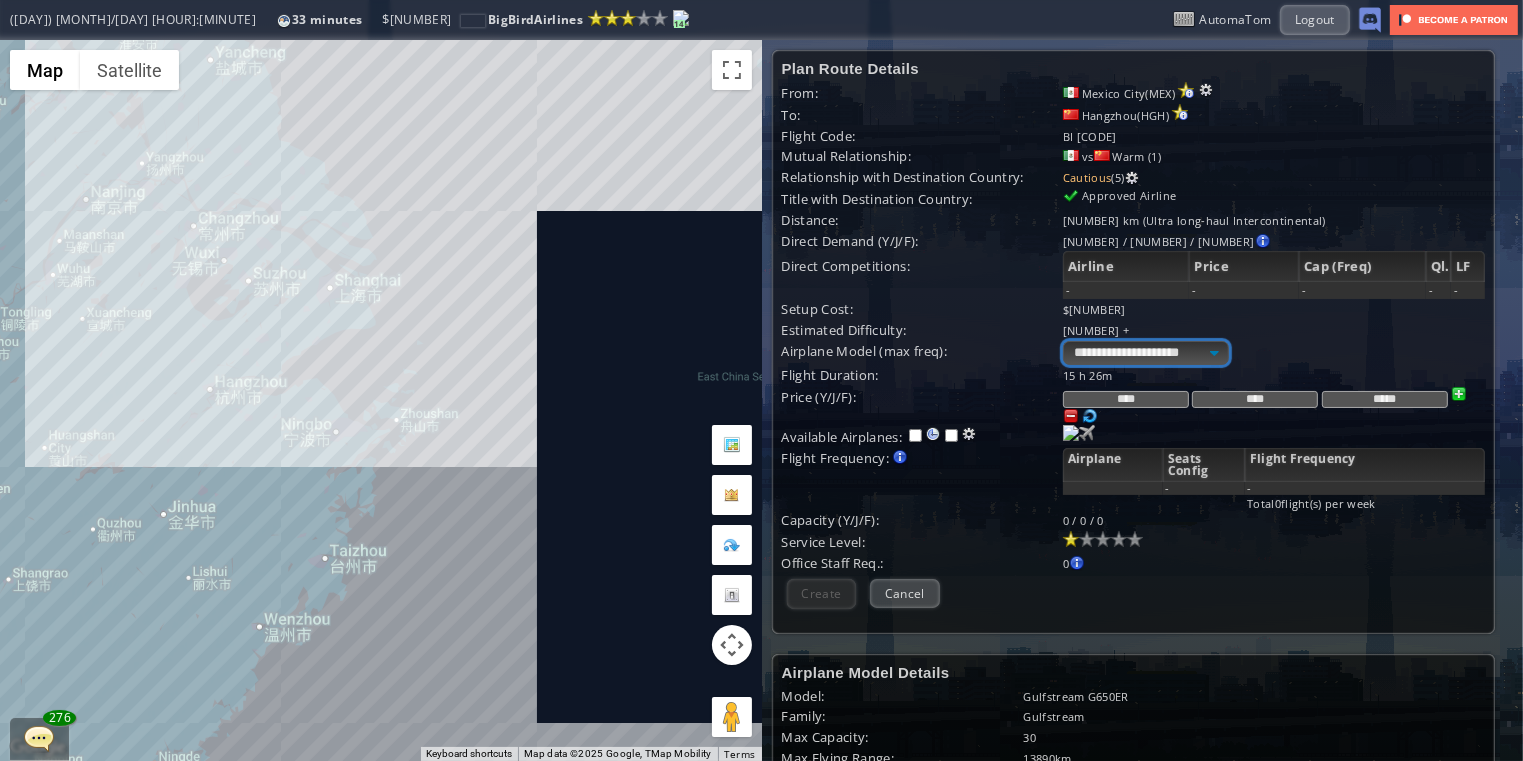 click on "**********" at bounding box center (1146, 353) 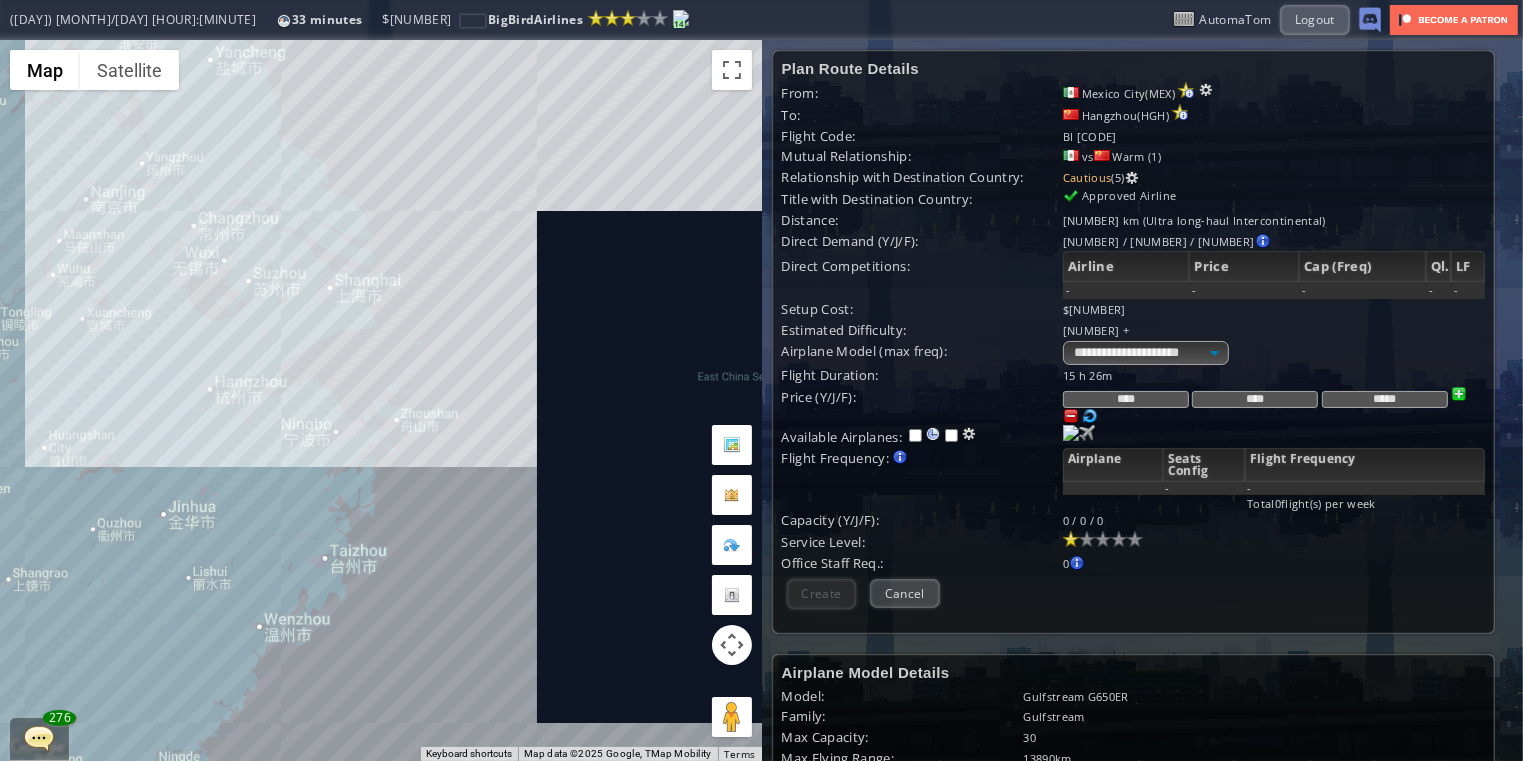 click on "Office Staff Req.:
[NUMBER]
Office Staff Requirement Breakdown
Flight Type:
Ultra long-haul Intercontinental
Basic support:
[NUMBER]
Frequency support:
[NUMBER]
Capacity support:
[NUMBER]
Modifier:
-
Total: [NUMBER] + [NUMBER] + [NUMBER] = [NUMBER]" at bounding box center (1133, 563) 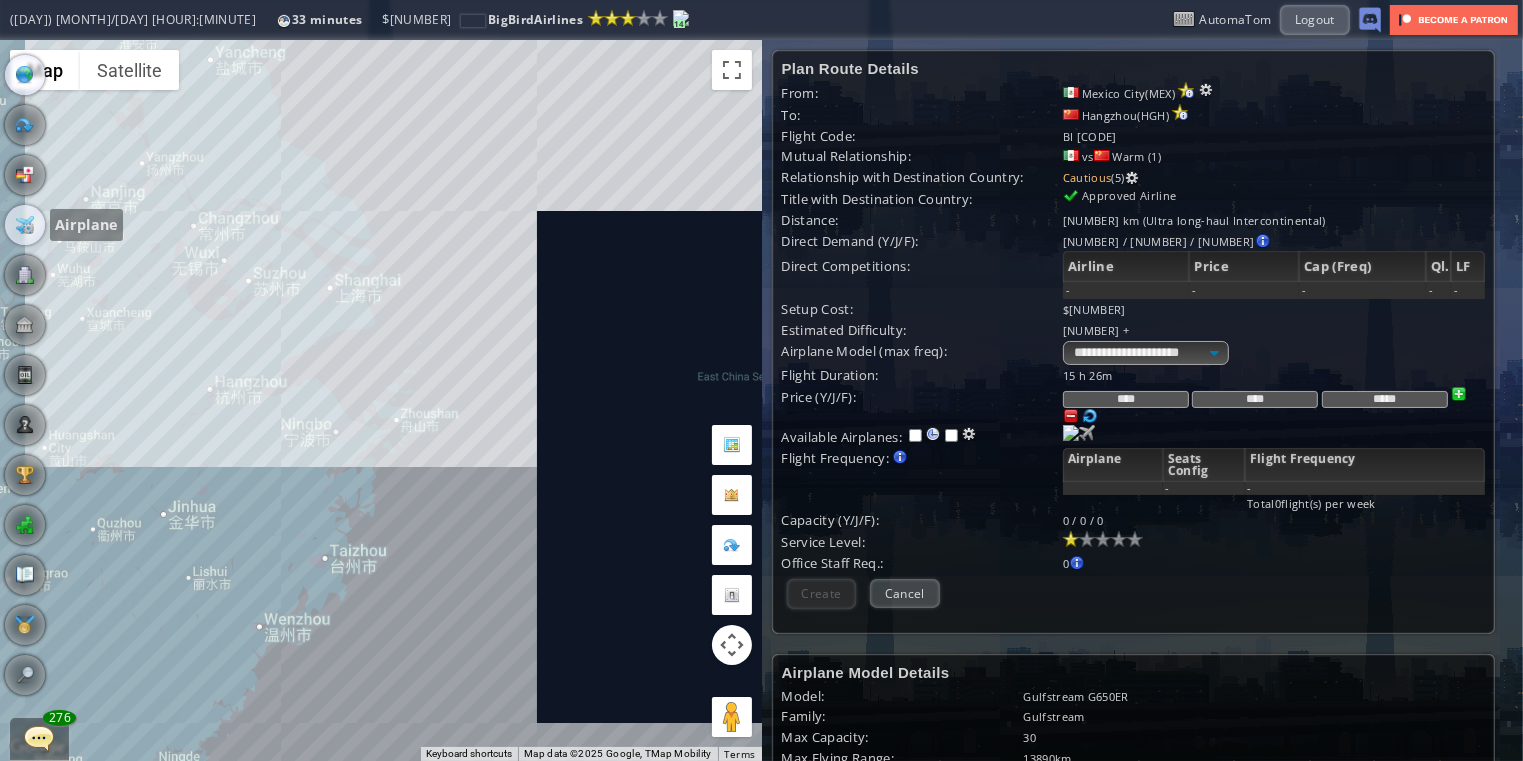 click at bounding box center [25, 225] 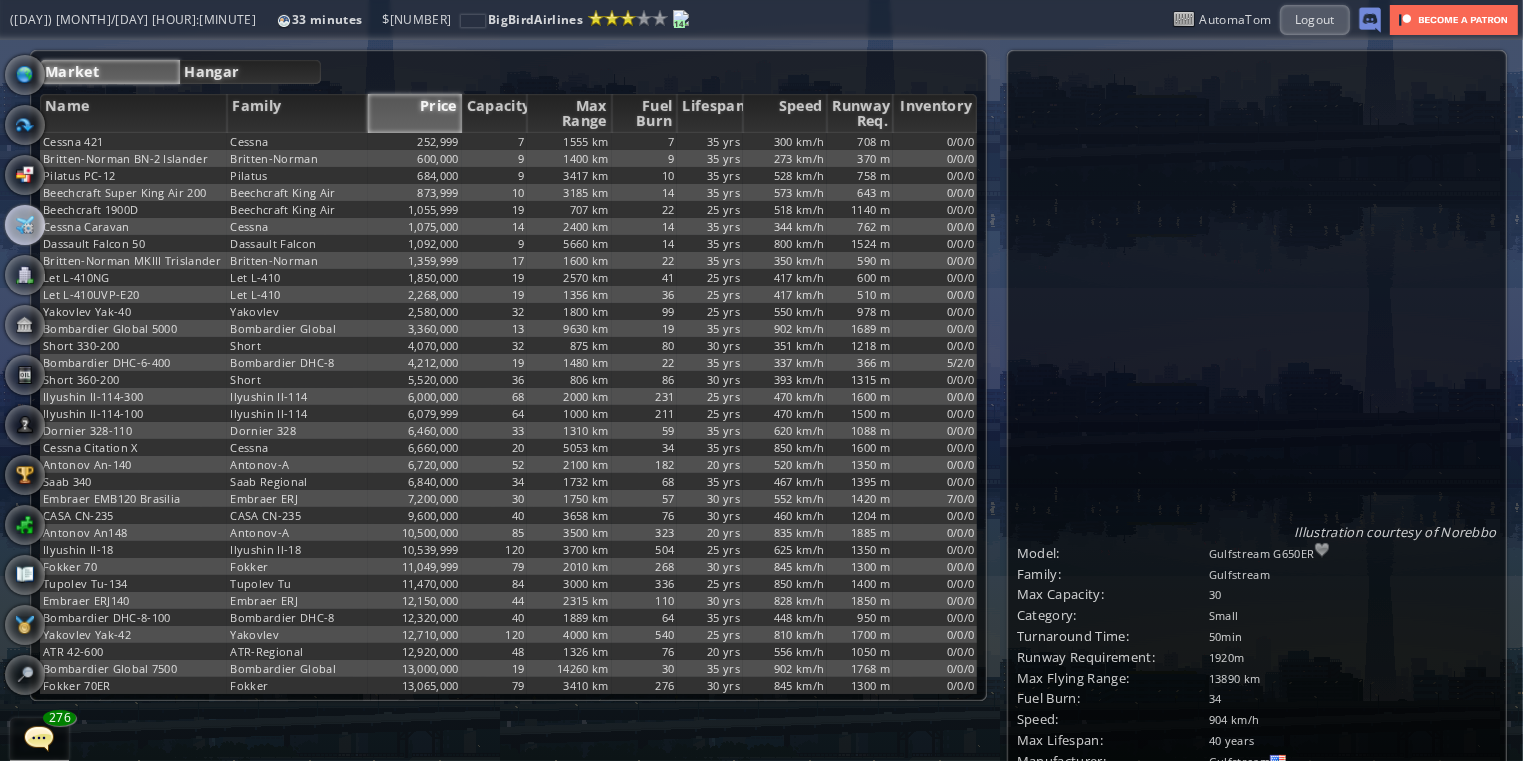 click on "Hangar" at bounding box center (251, 72) 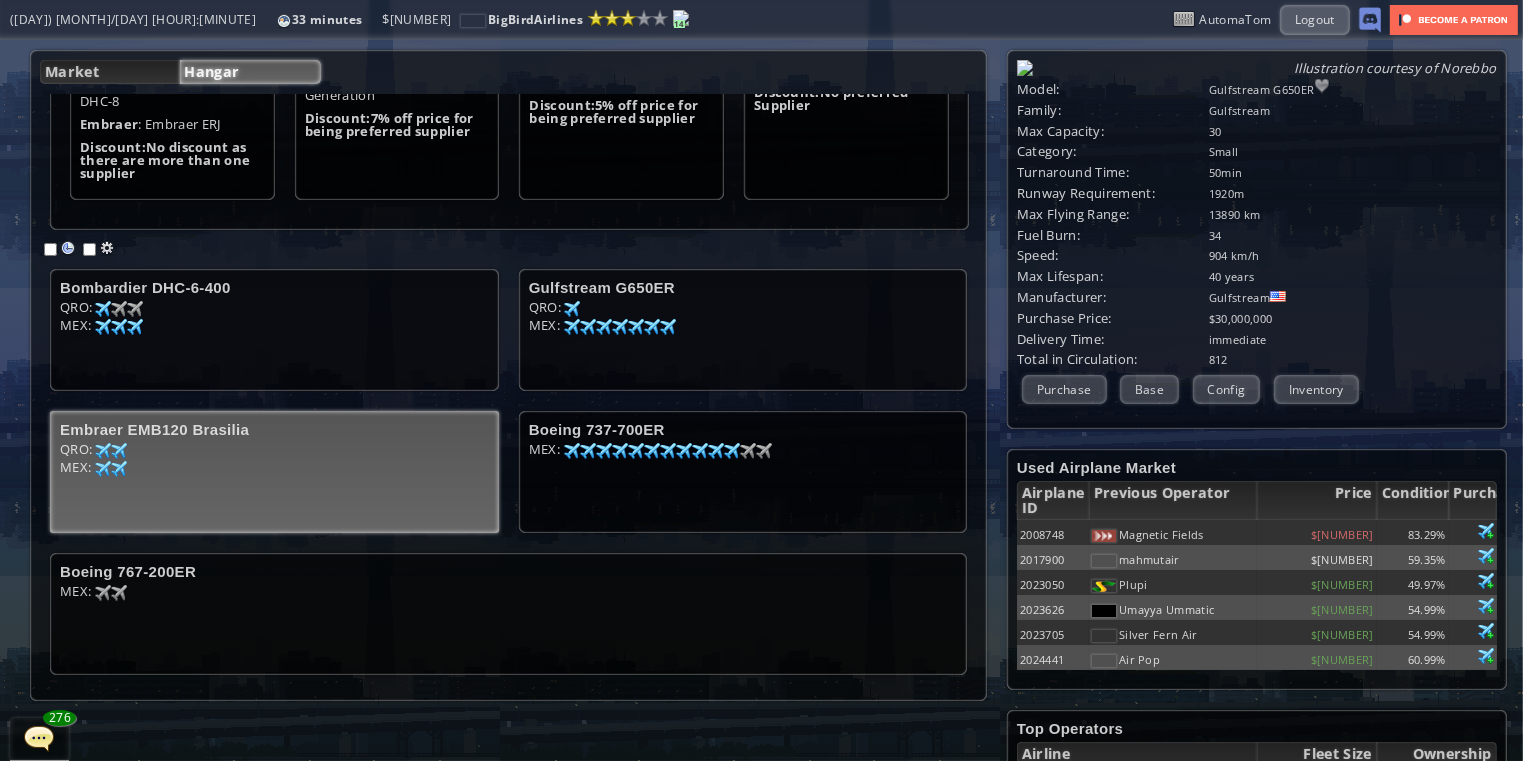 scroll, scrollTop: 226, scrollLeft: 0, axis: vertical 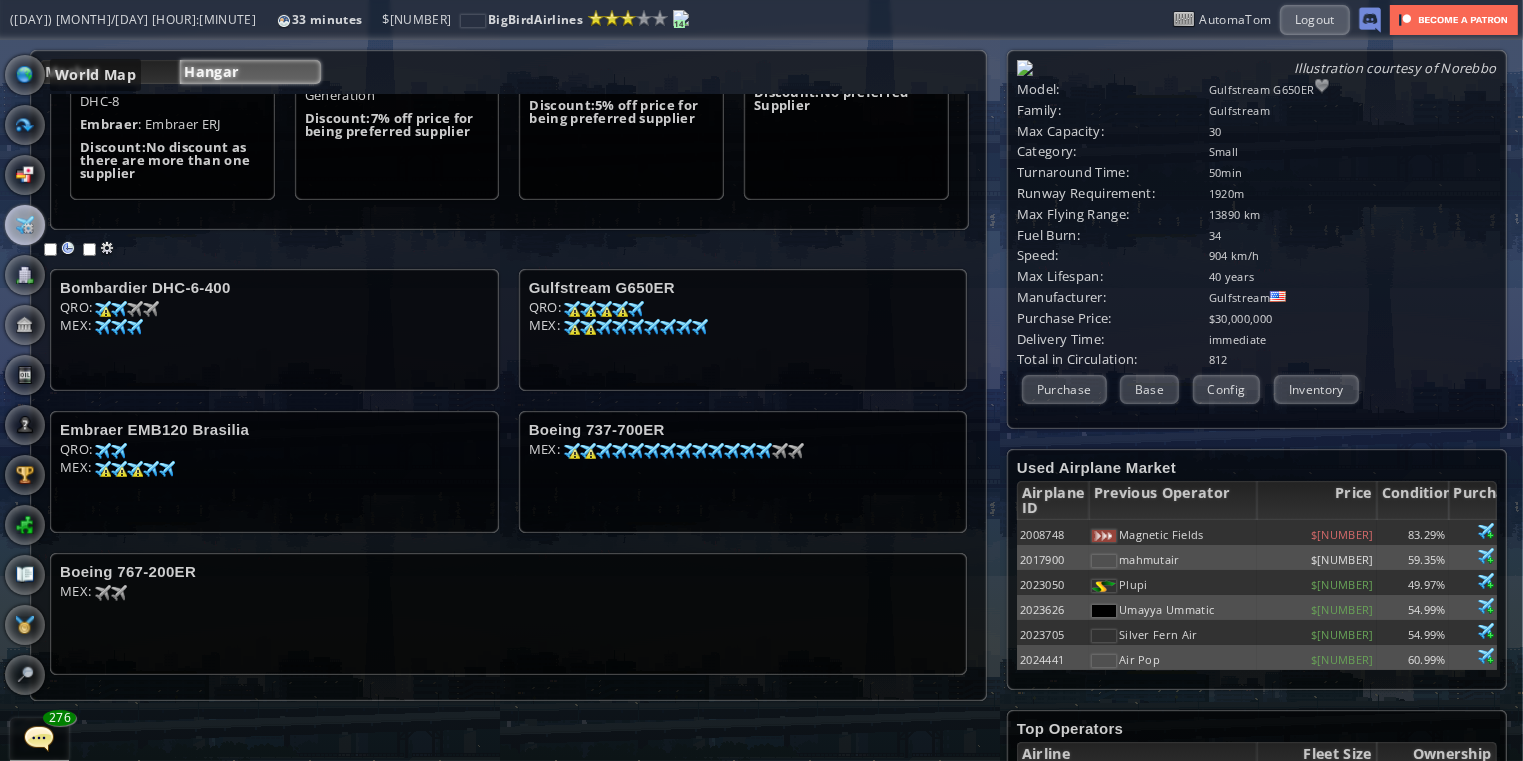 click on "**********" at bounding box center (761, 400) 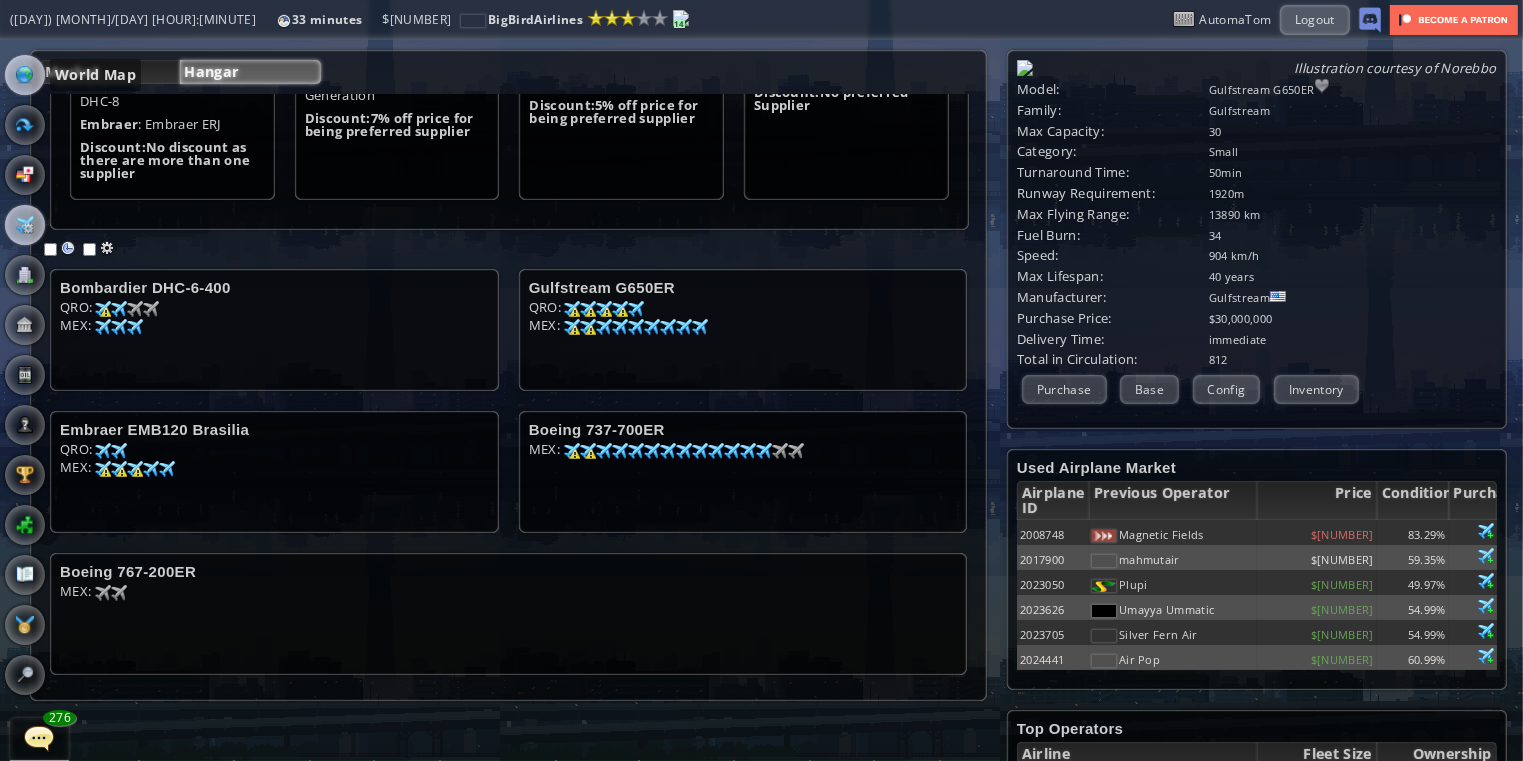 click at bounding box center [25, 75] 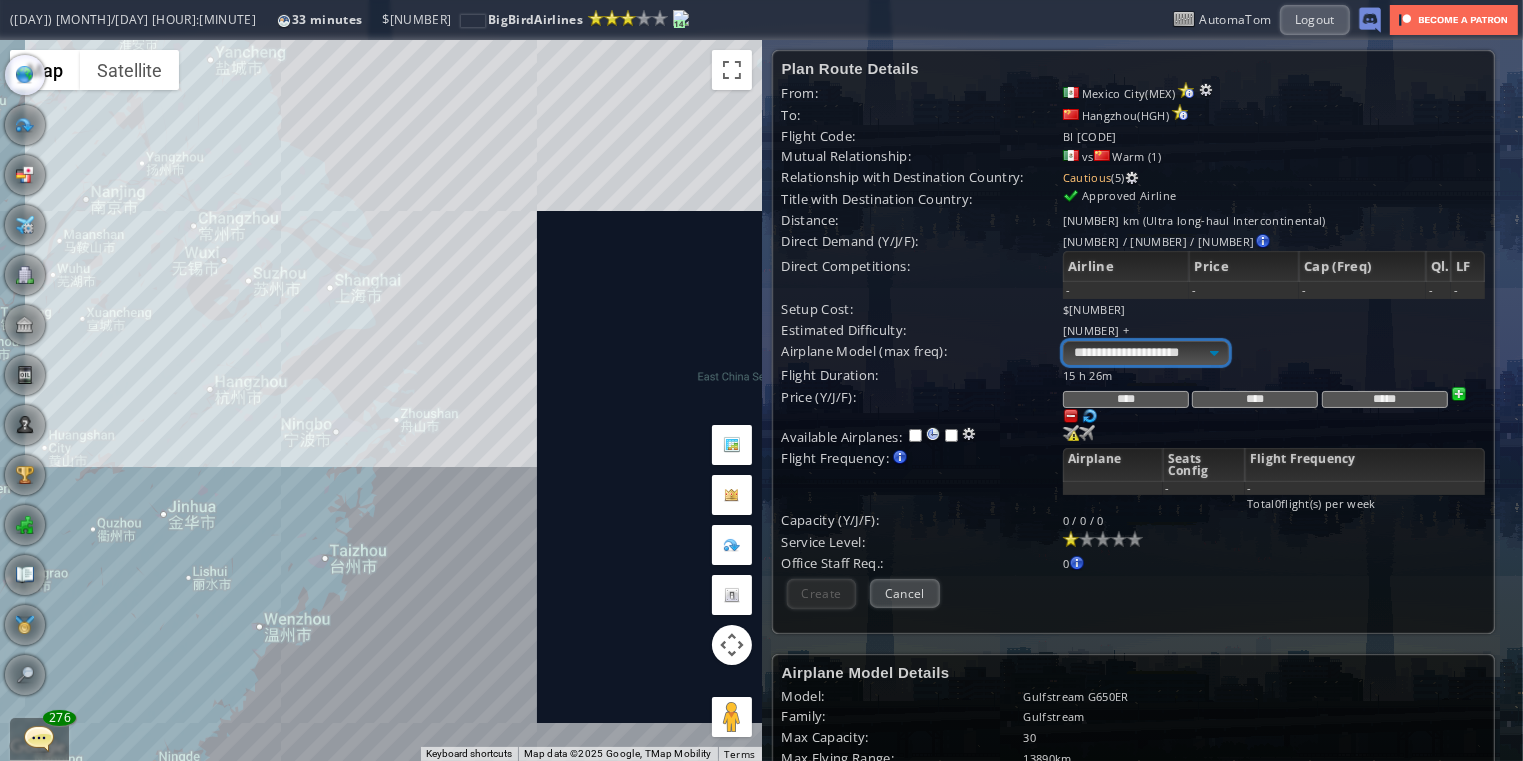 click on "**********" at bounding box center (1146, 353) 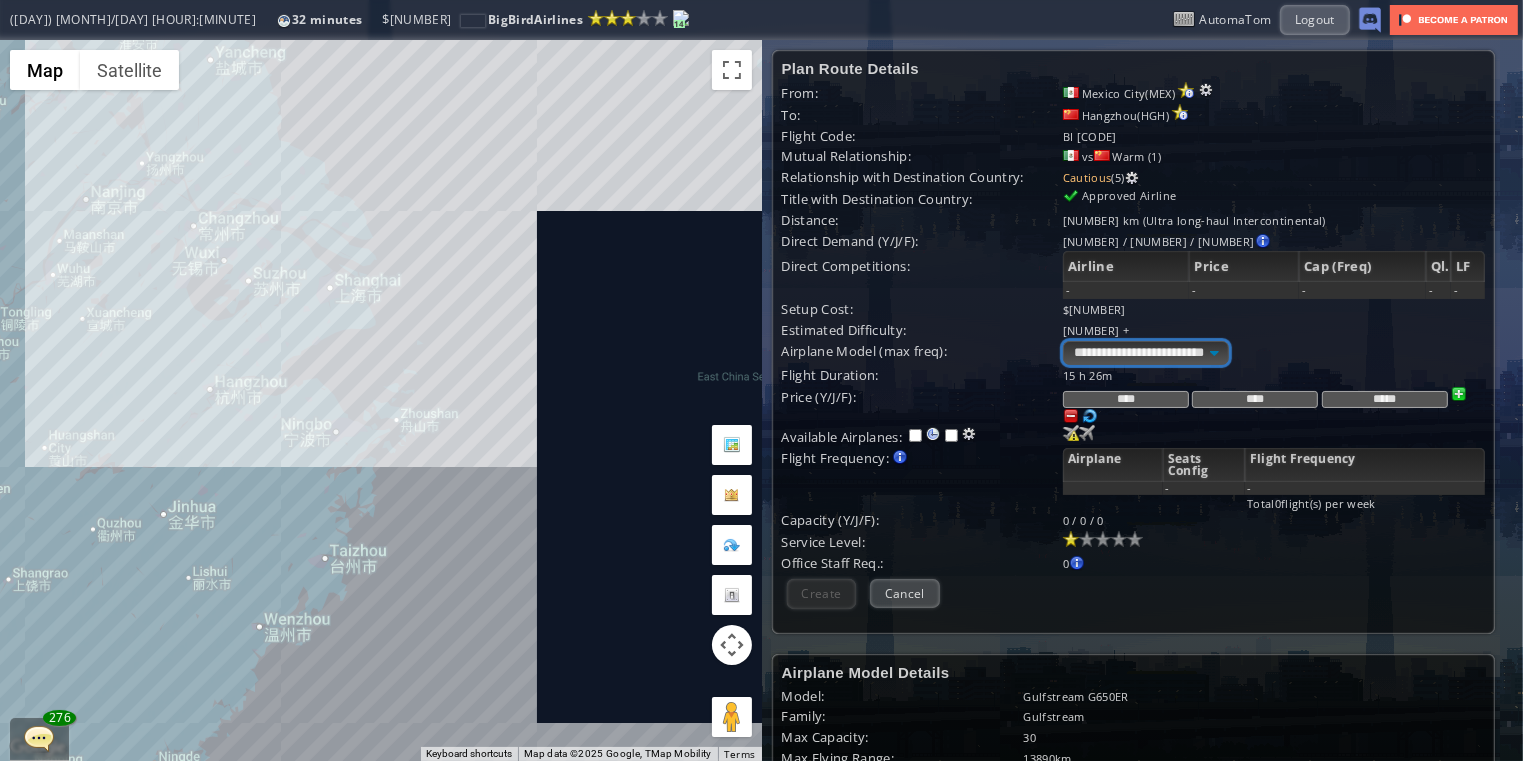 click on "**********" at bounding box center [1146, 353] 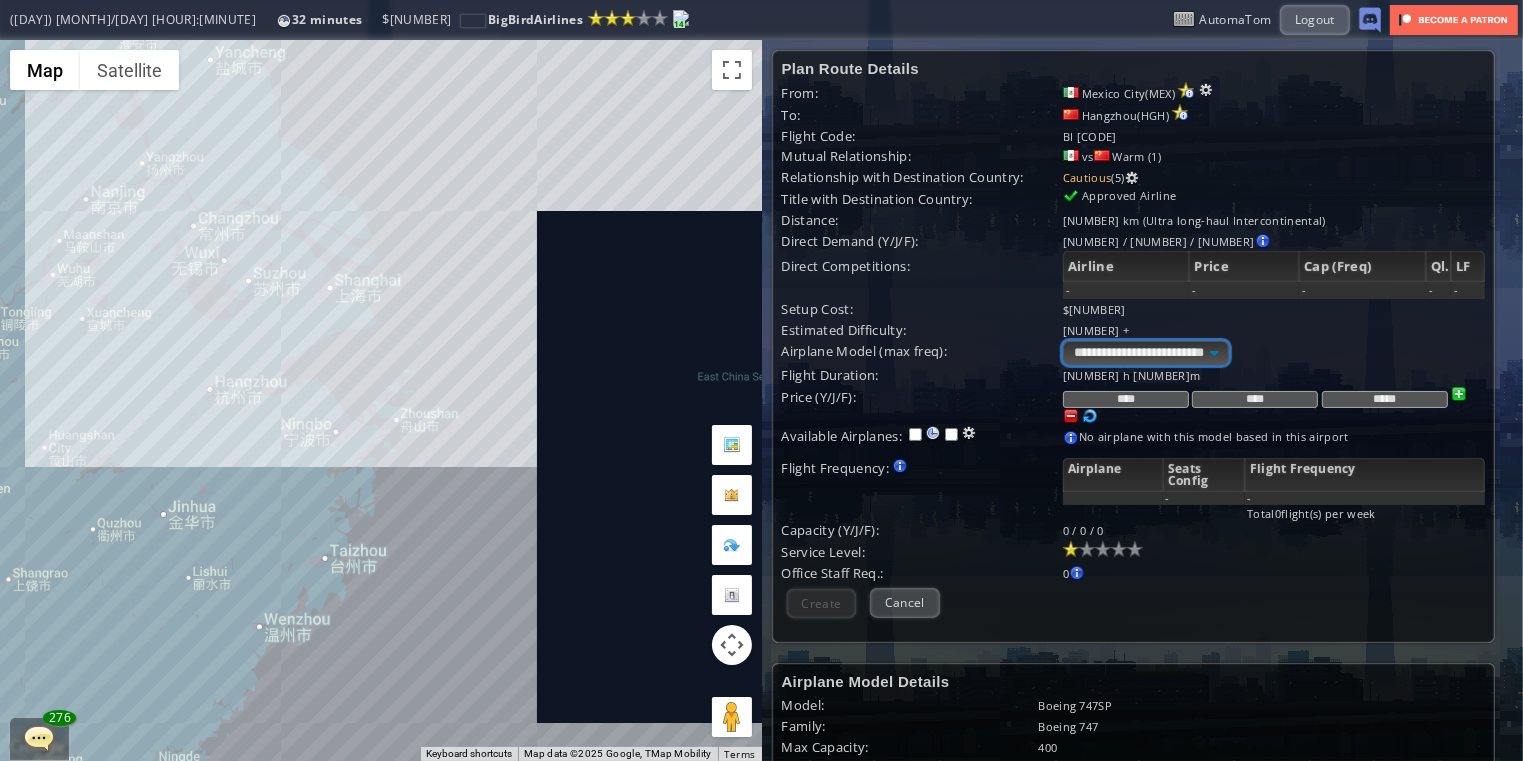 click on "**********" at bounding box center [1146, 353] 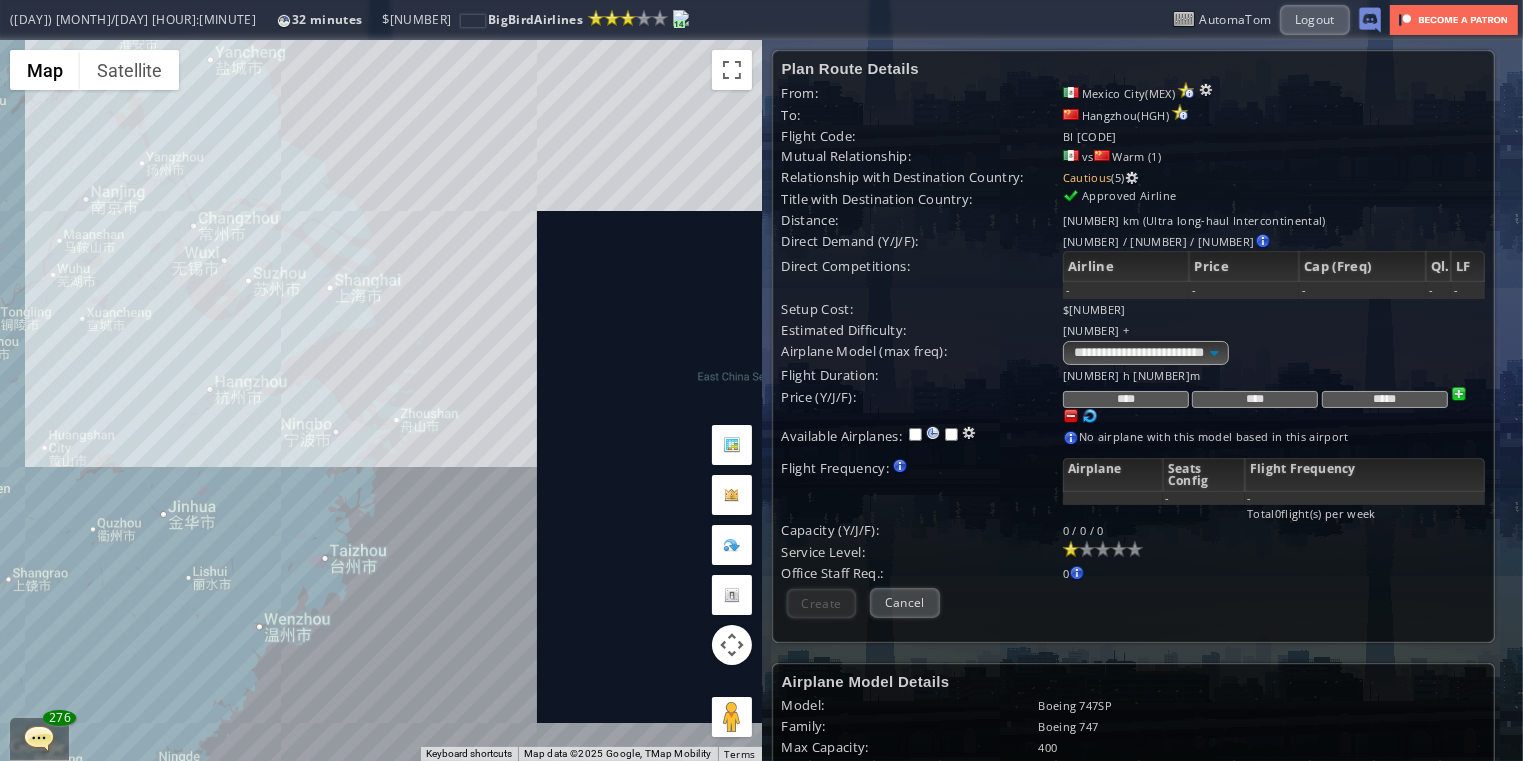drag, startPoint x: 1367, startPoint y: 598, endPoint x: 1356, endPoint y: 602, distance: 11.7046995 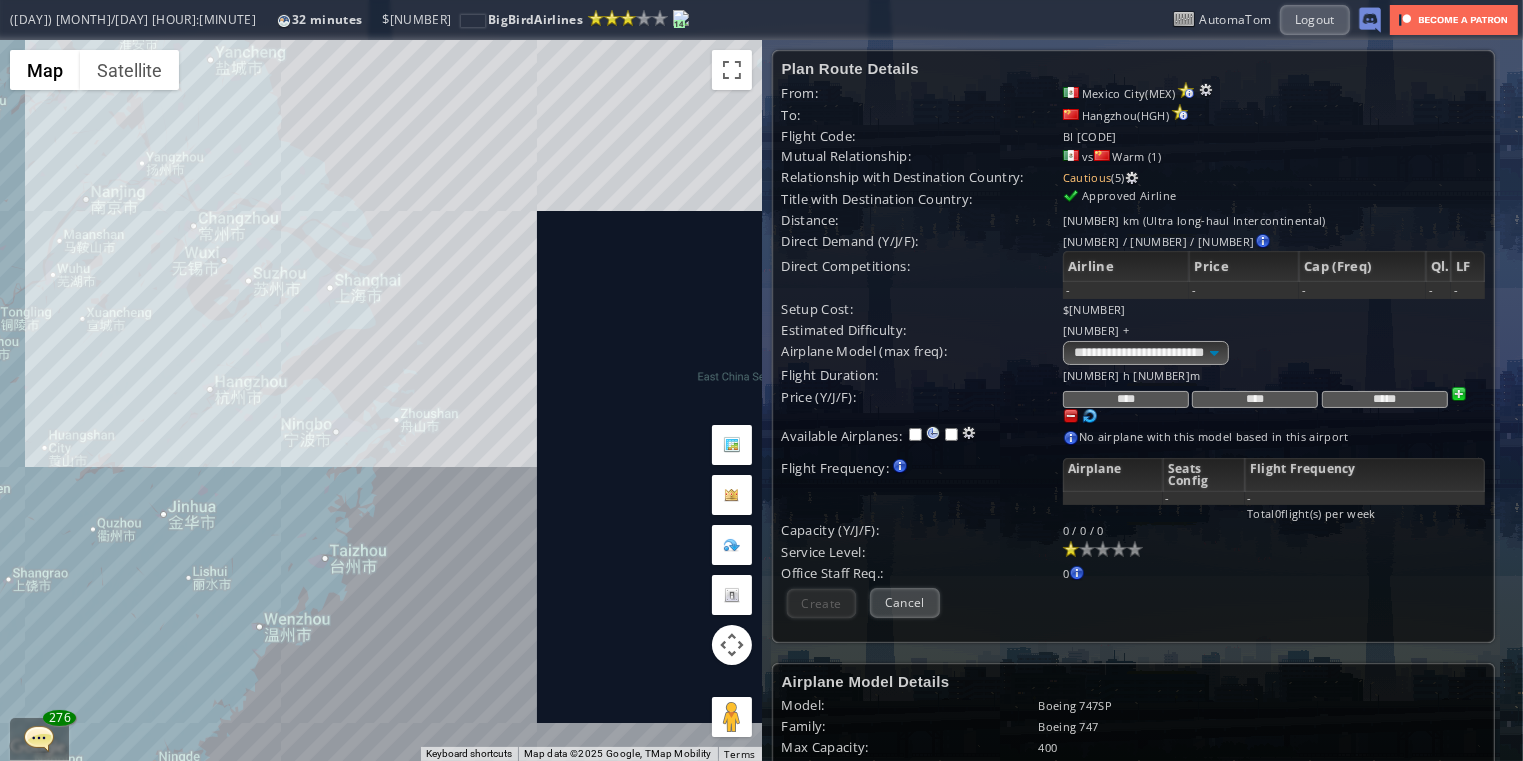 click on "**********" at bounding box center (1133, 341) 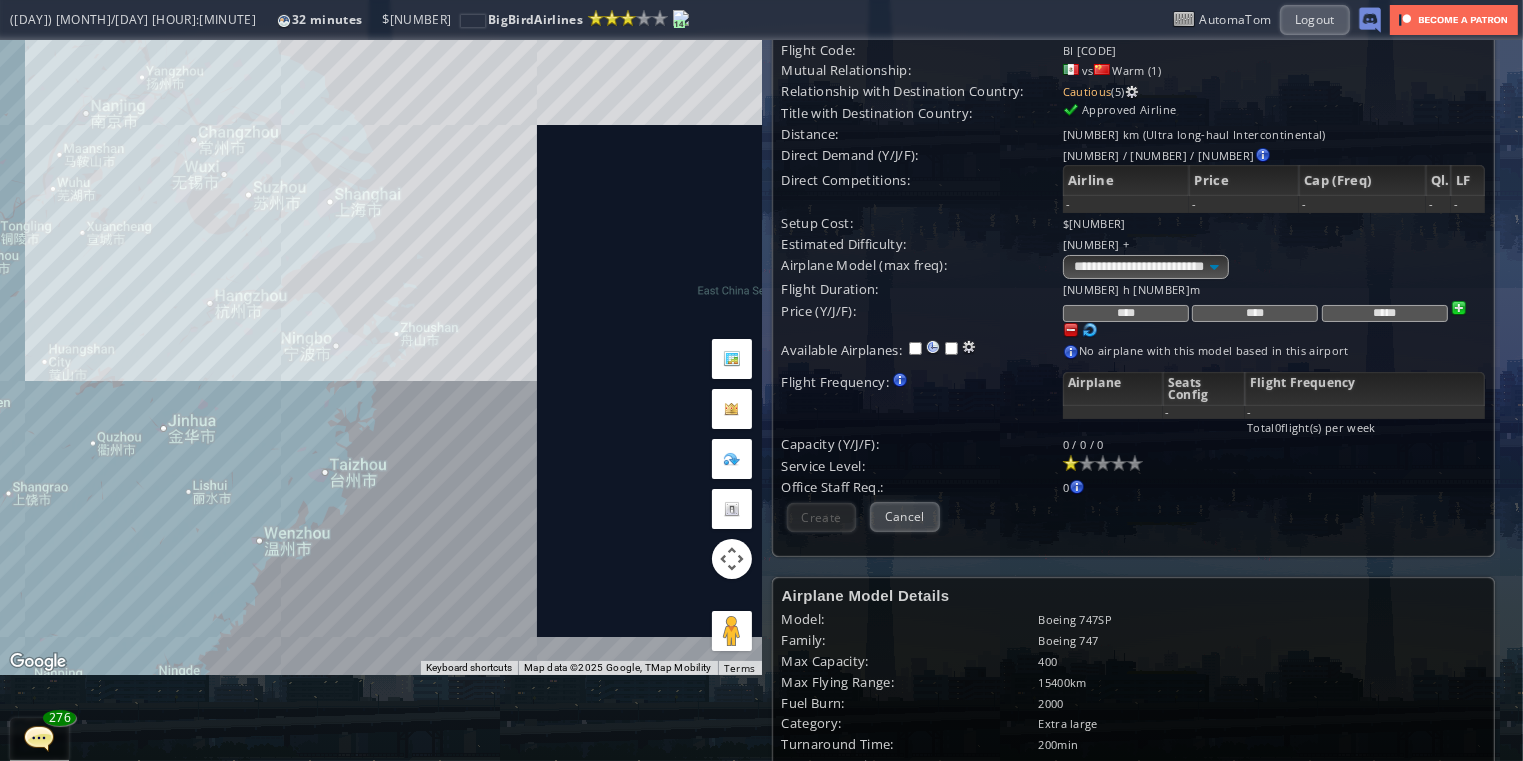 scroll, scrollTop: 80, scrollLeft: 0, axis: vertical 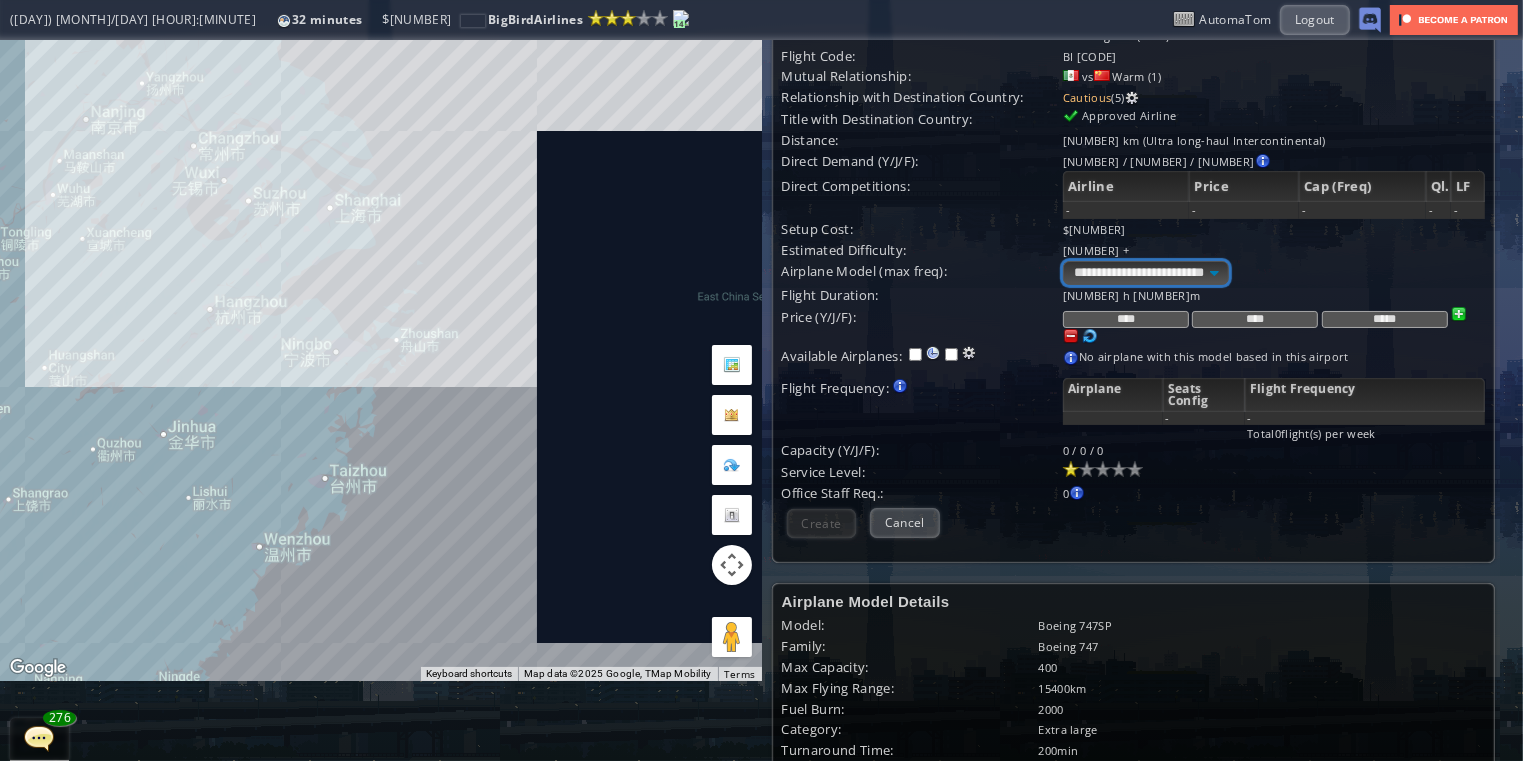 click on "**********" at bounding box center [1146, 273] 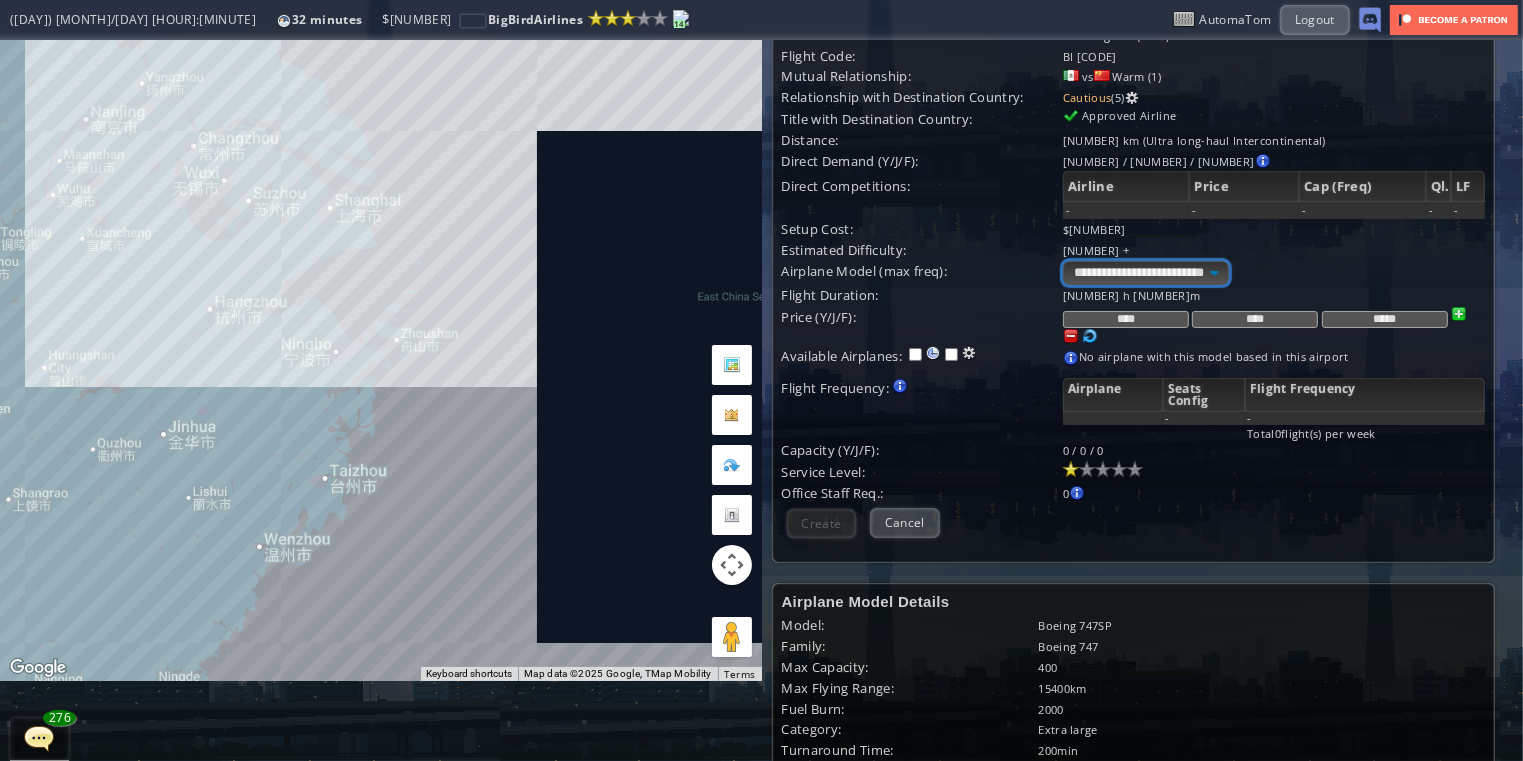 click on "**********" at bounding box center [1146, 273] 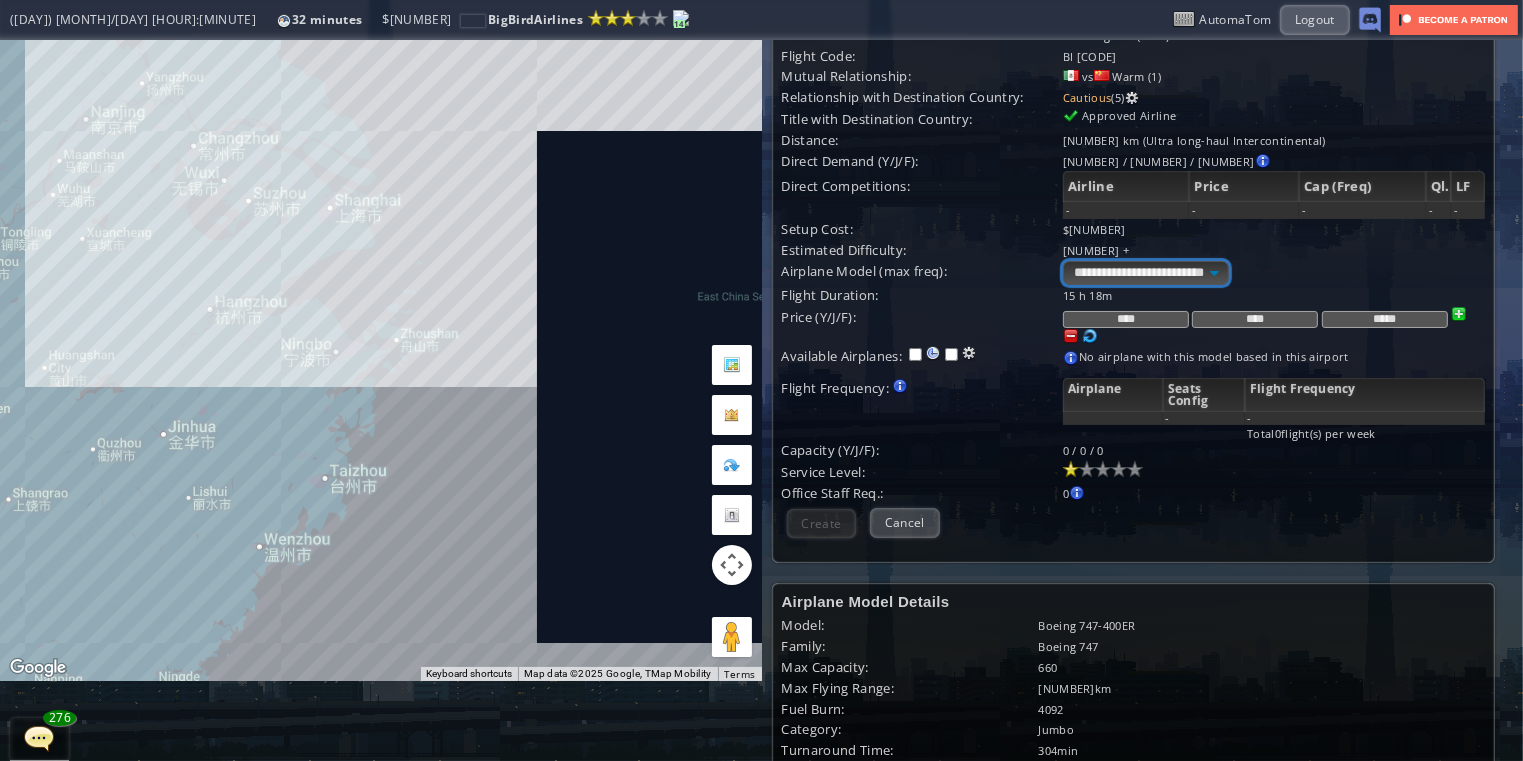 drag, startPoint x: 1214, startPoint y: 263, endPoint x: 1214, endPoint y: 281, distance: 18 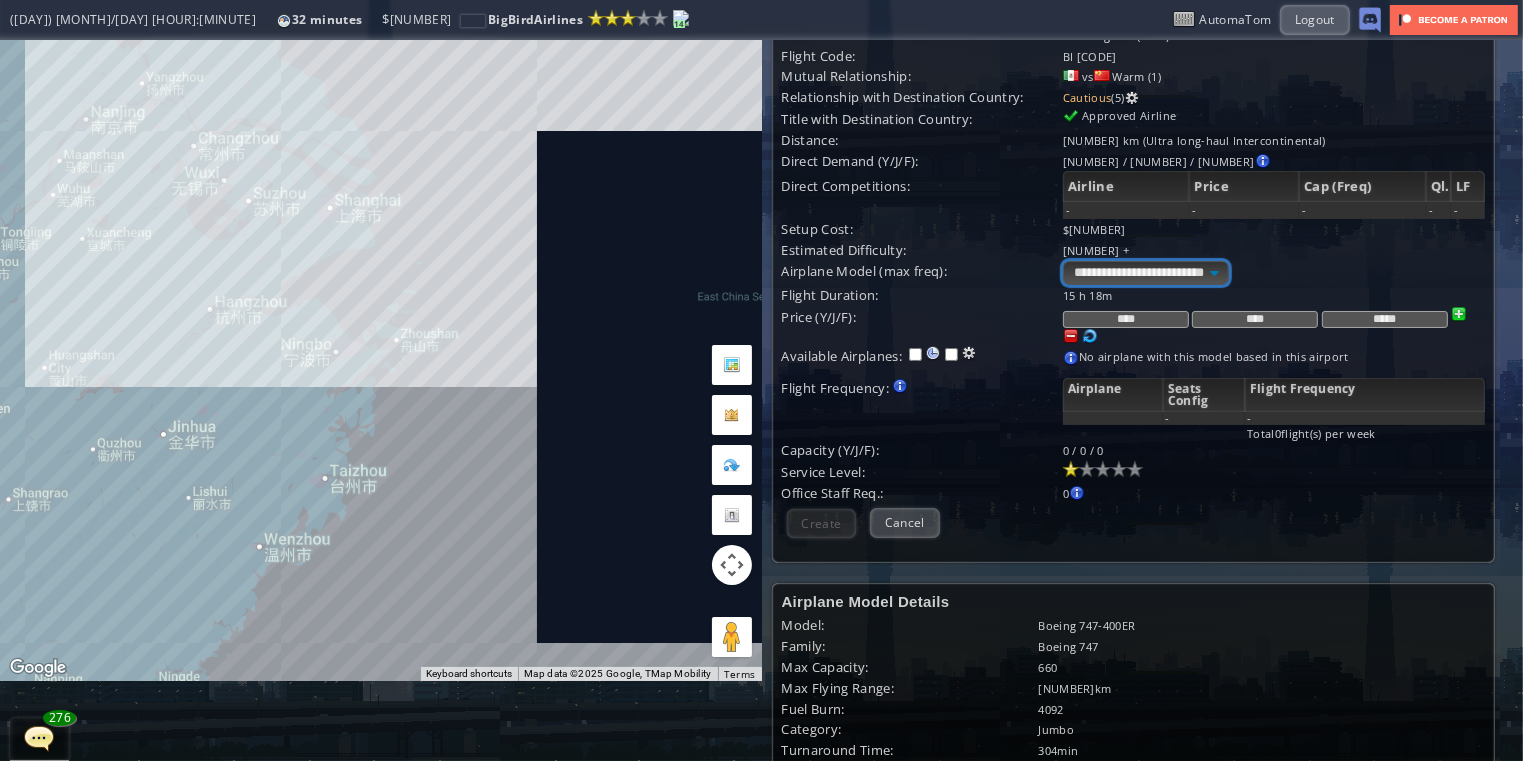 click on "**********" at bounding box center [1146, 273] 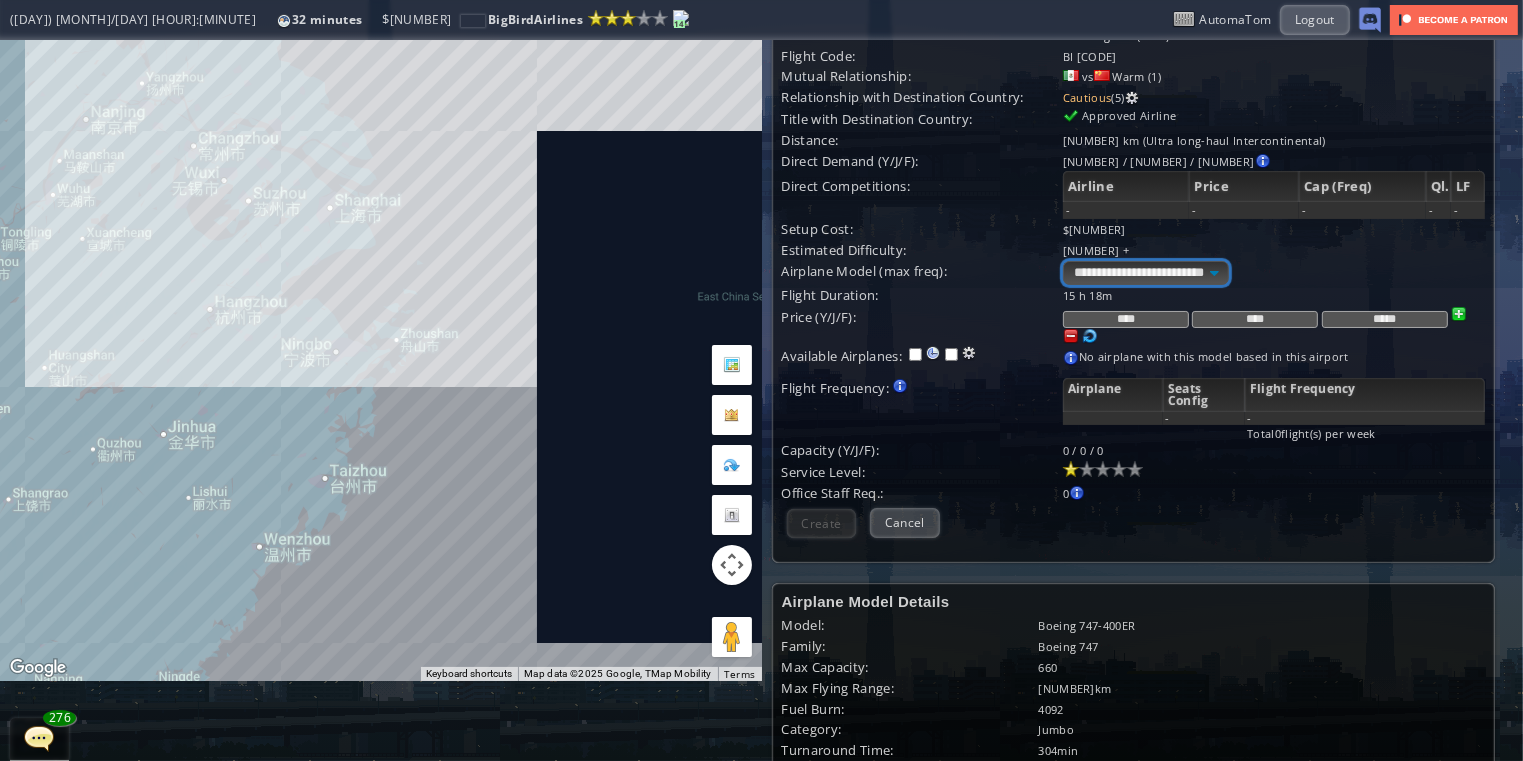 select on "**" 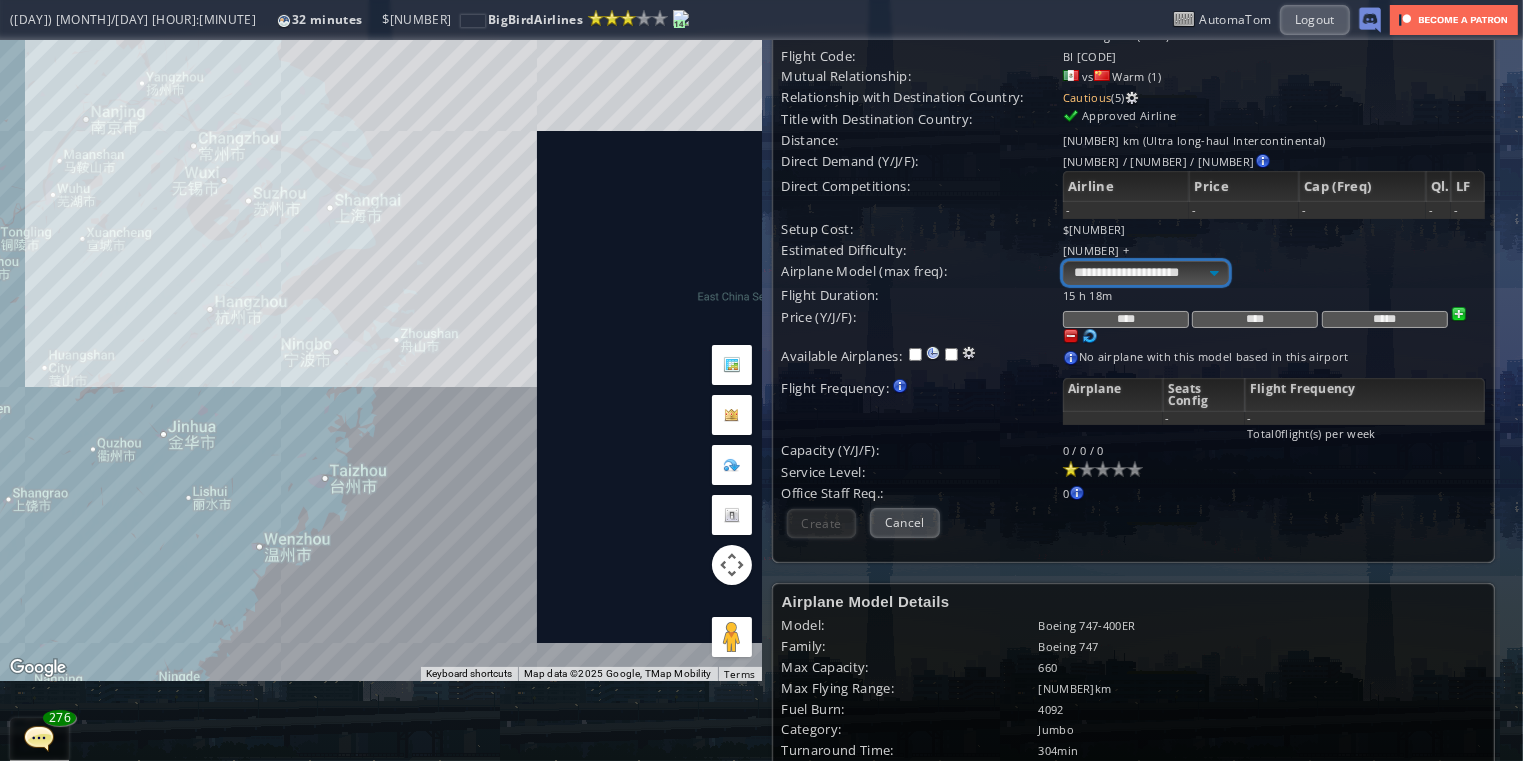 click on "**********" at bounding box center (1146, 273) 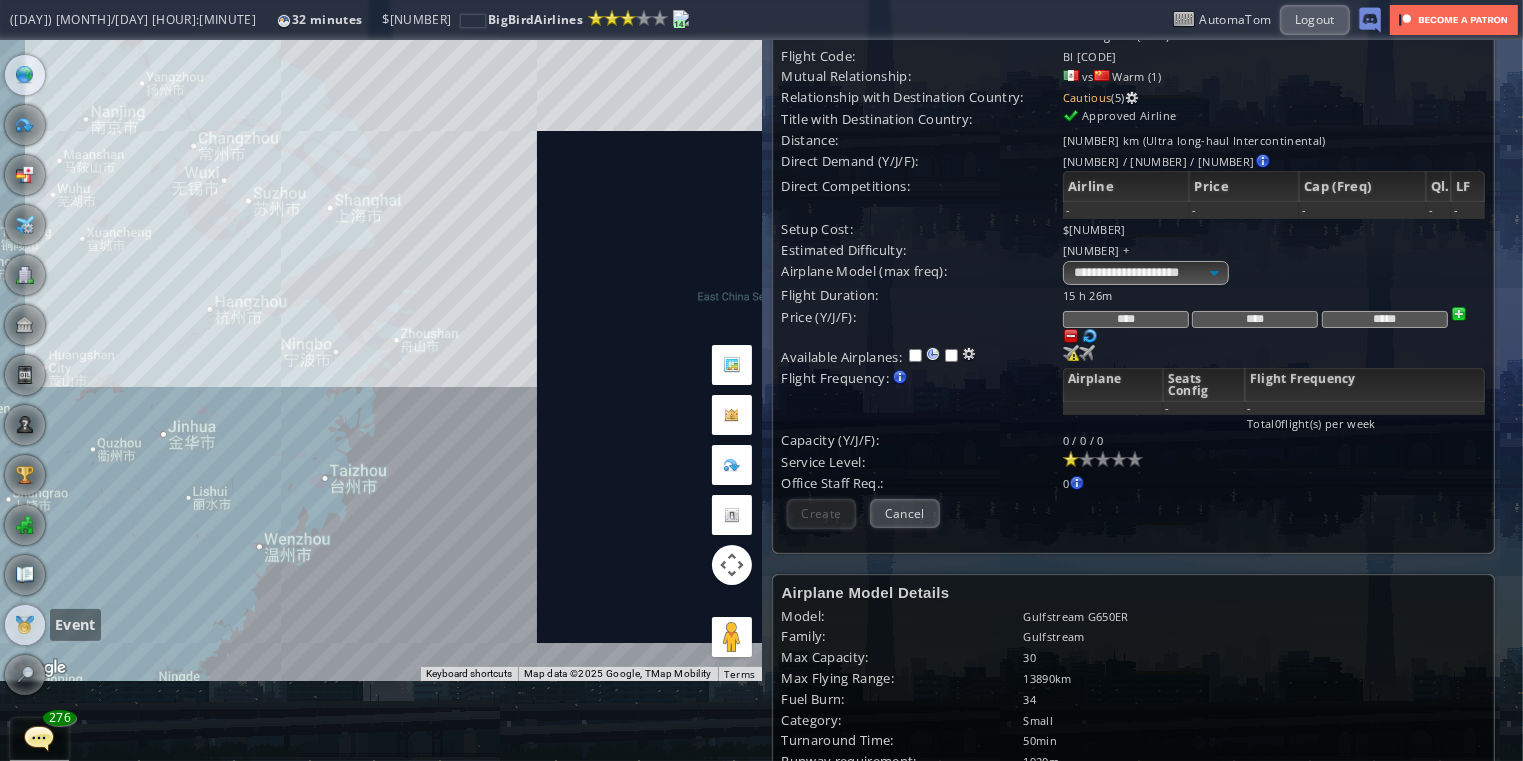 drag, startPoint x: 27, startPoint y: 620, endPoint x: 56, endPoint y: 601, distance: 34.669872 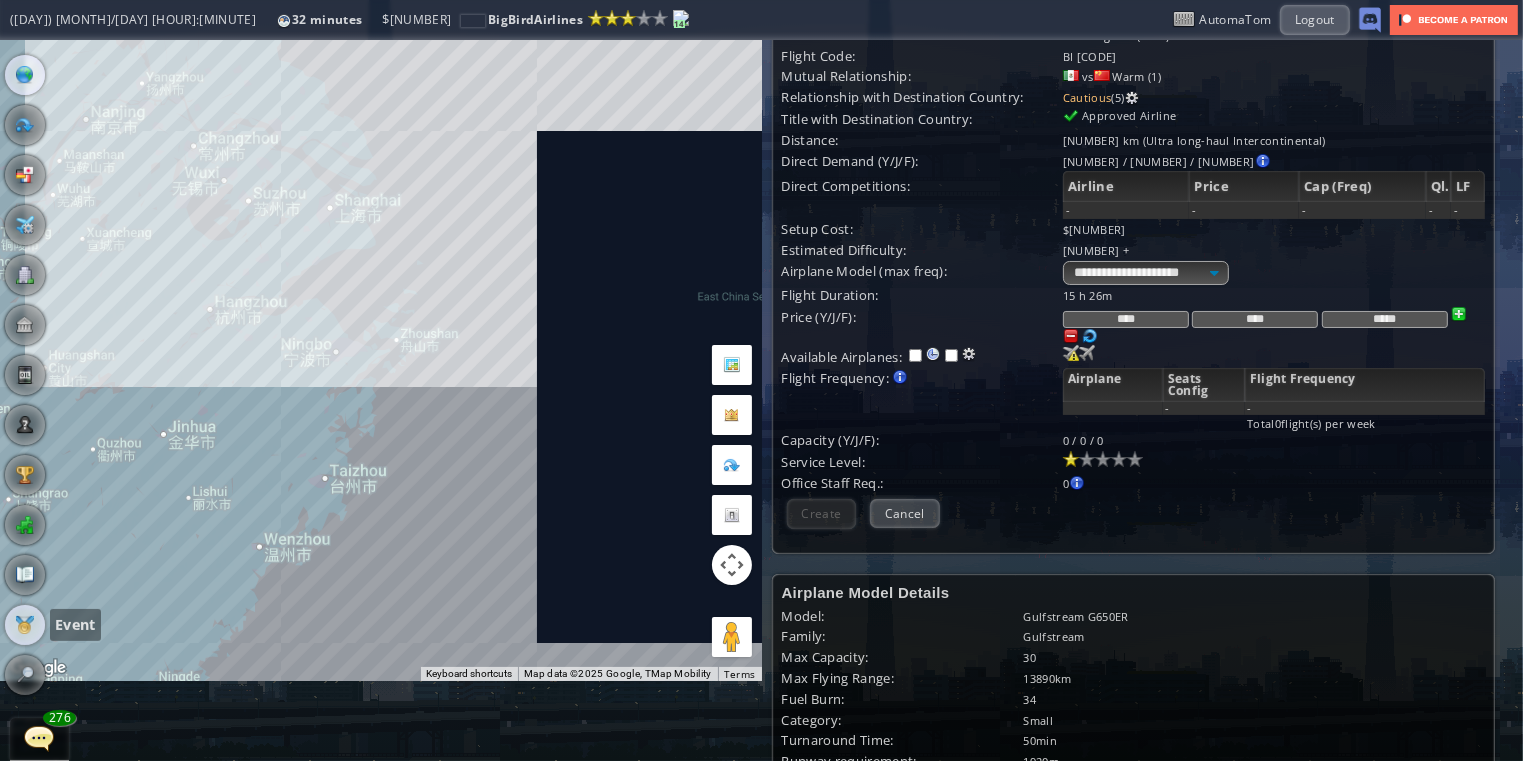 click at bounding box center [25, 625] 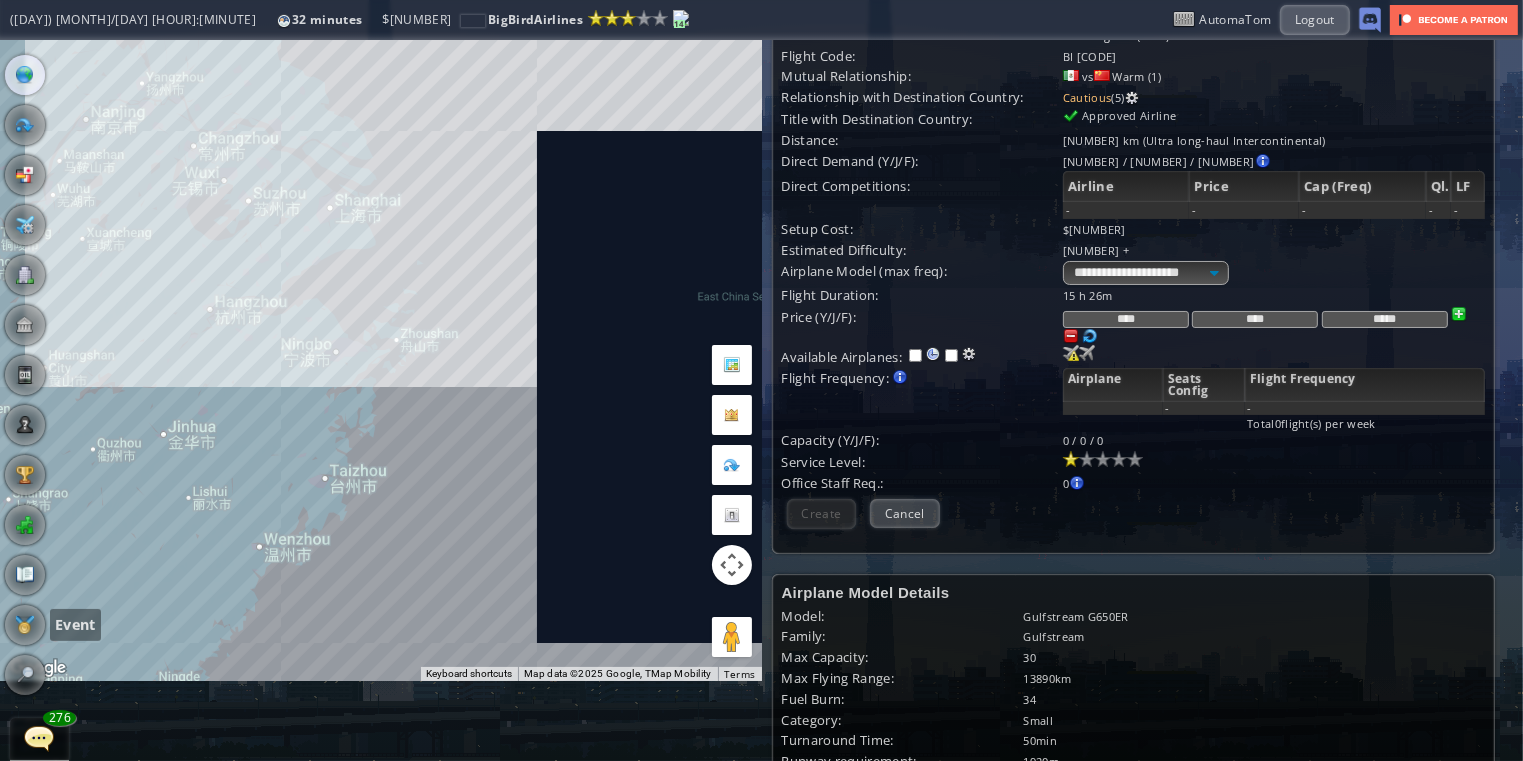 scroll, scrollTop: 0, scrollLeft: 0, axis: both 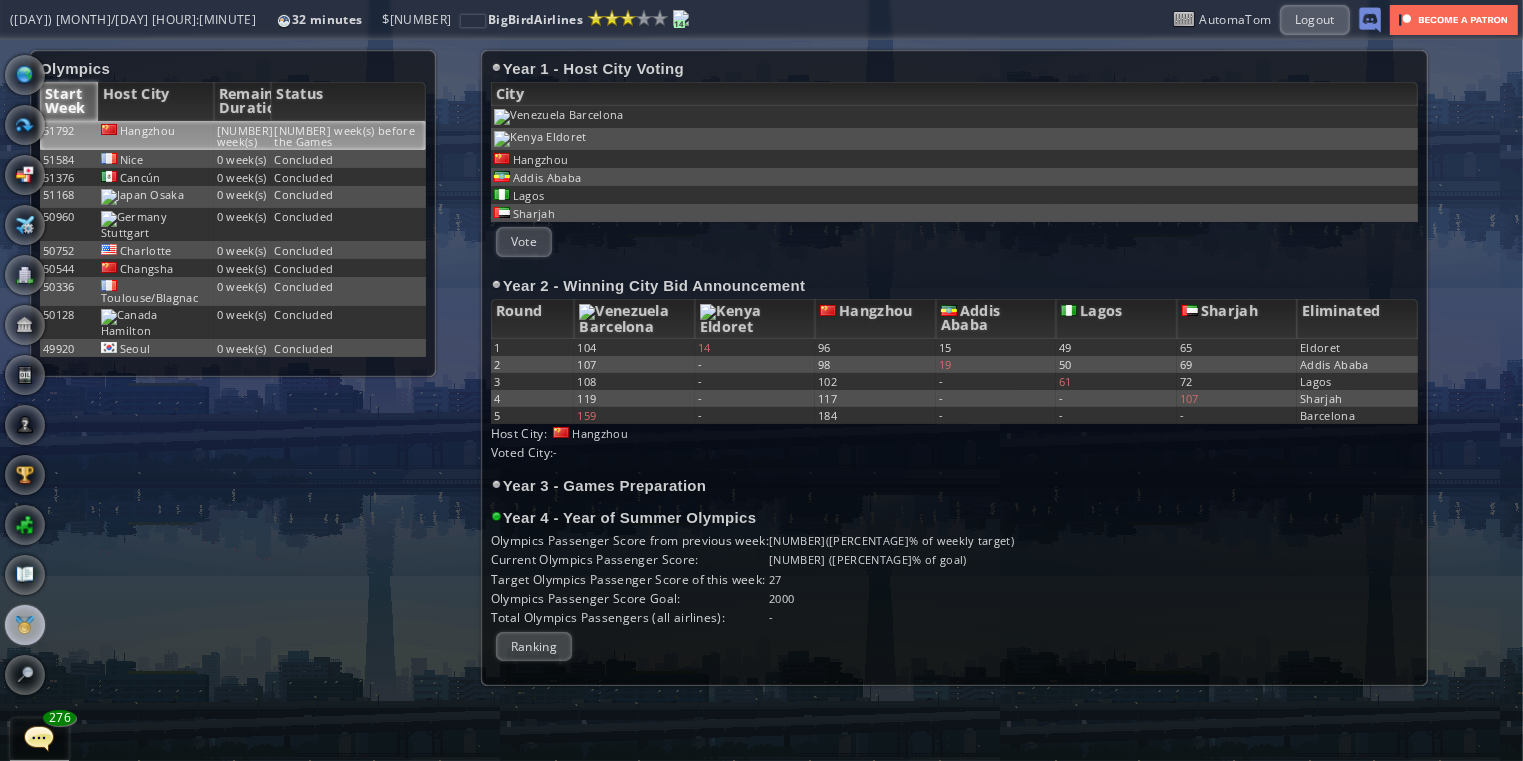 click on "[NUMBER] week(s) before the Games" at bounding box center [348, 135] 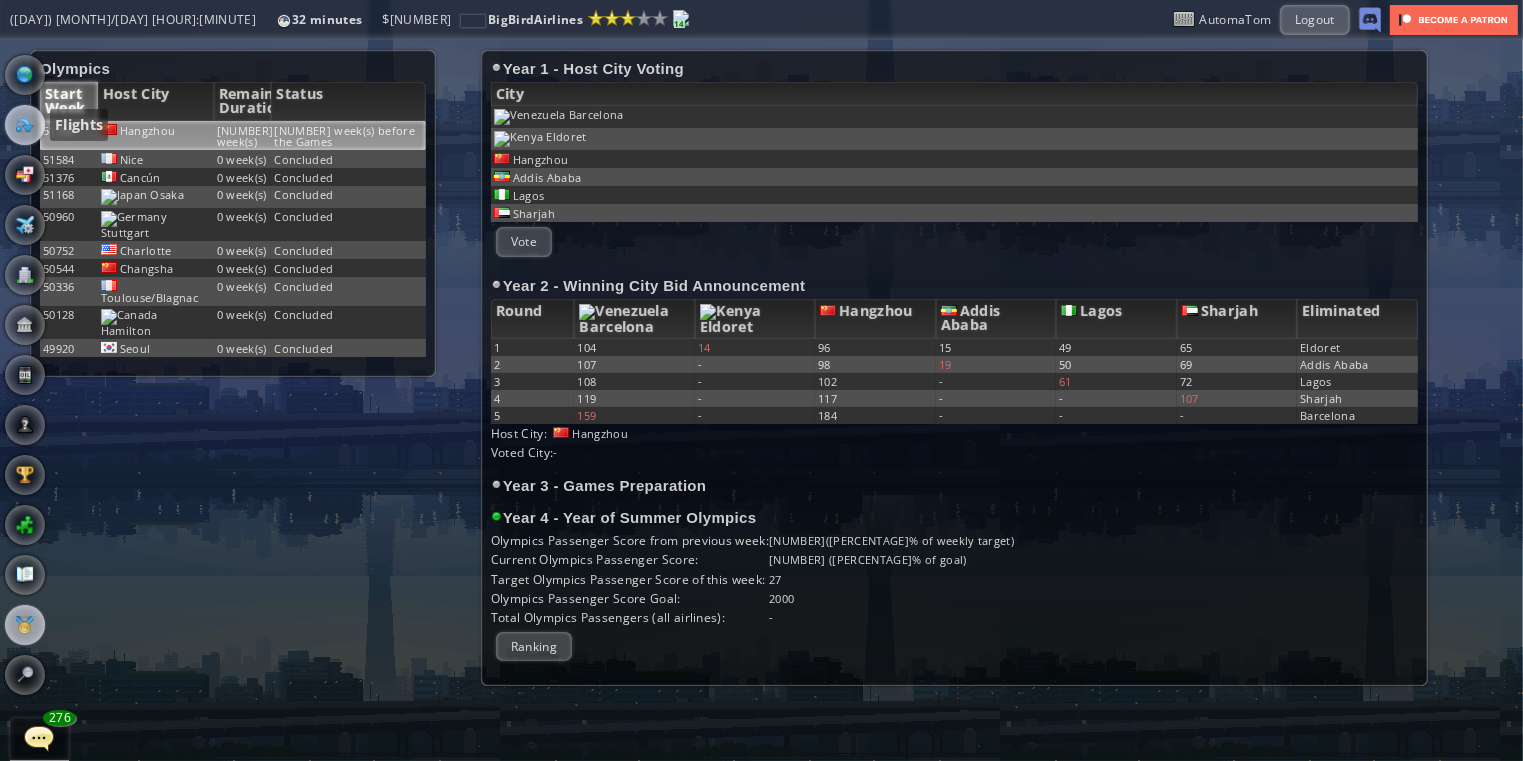 click at bounding box center (25, 125) 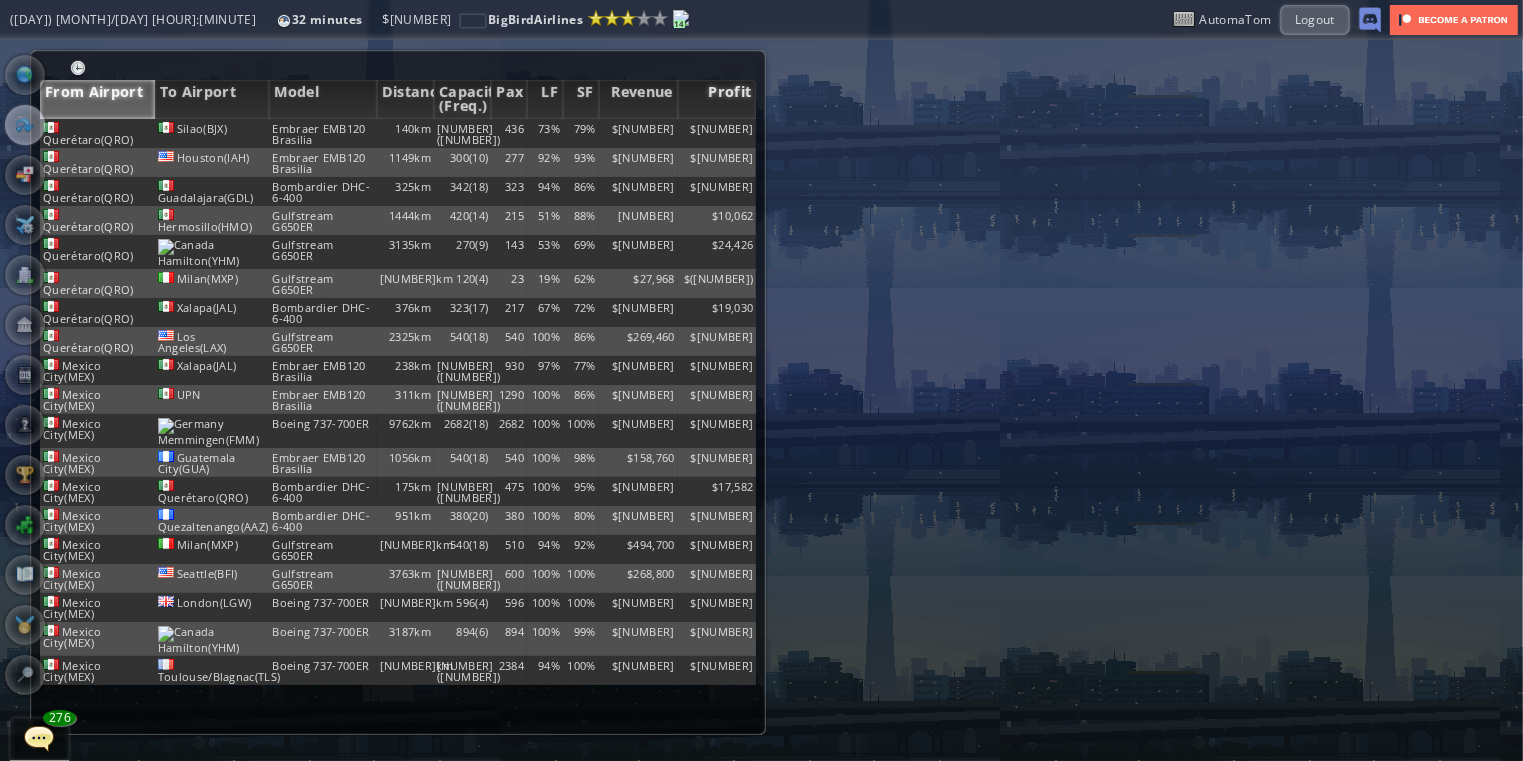 click on "Profit" at bounding box center (717, 99) 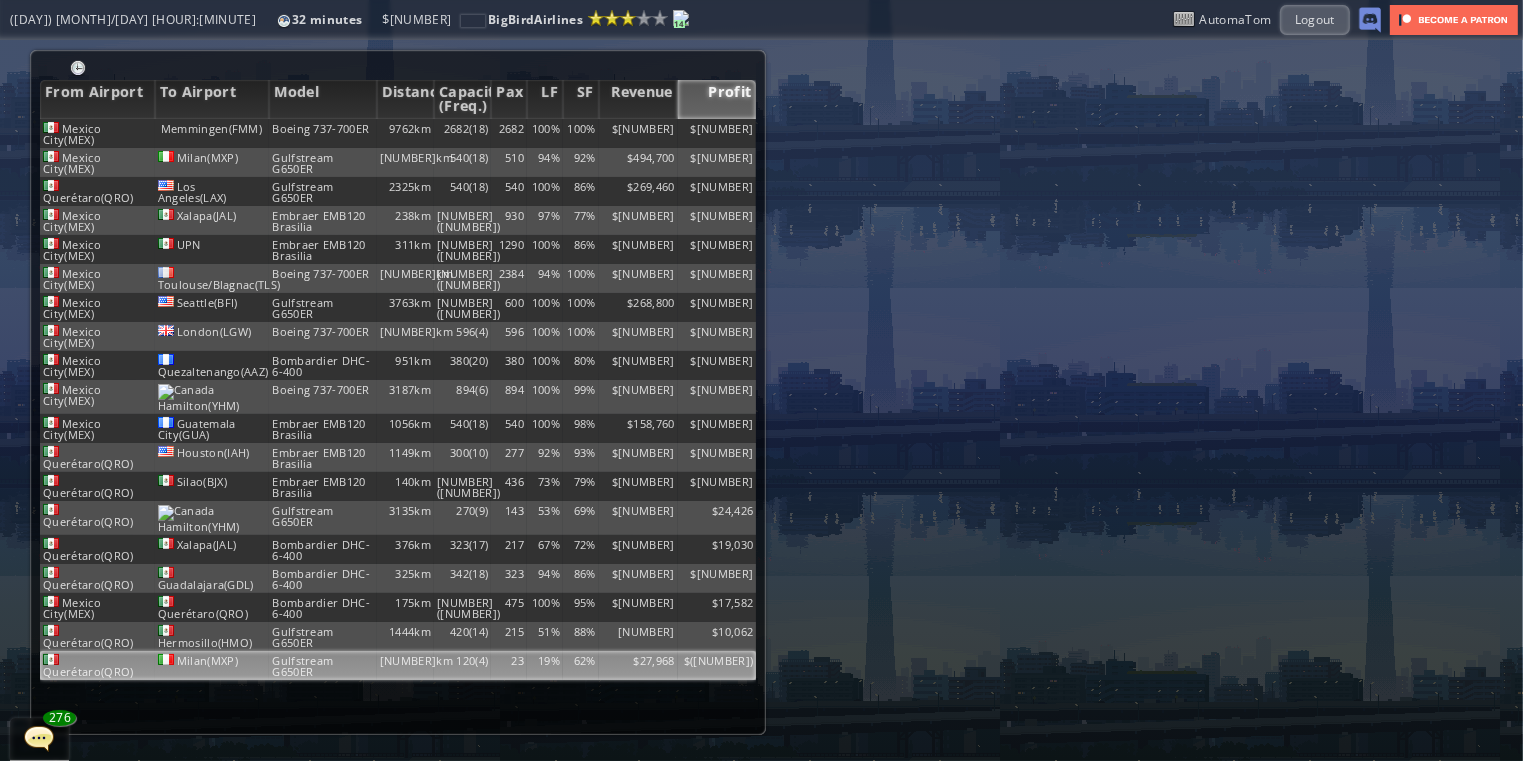 click on "Gulfstream G650ER" at bounding box center [322, 133] 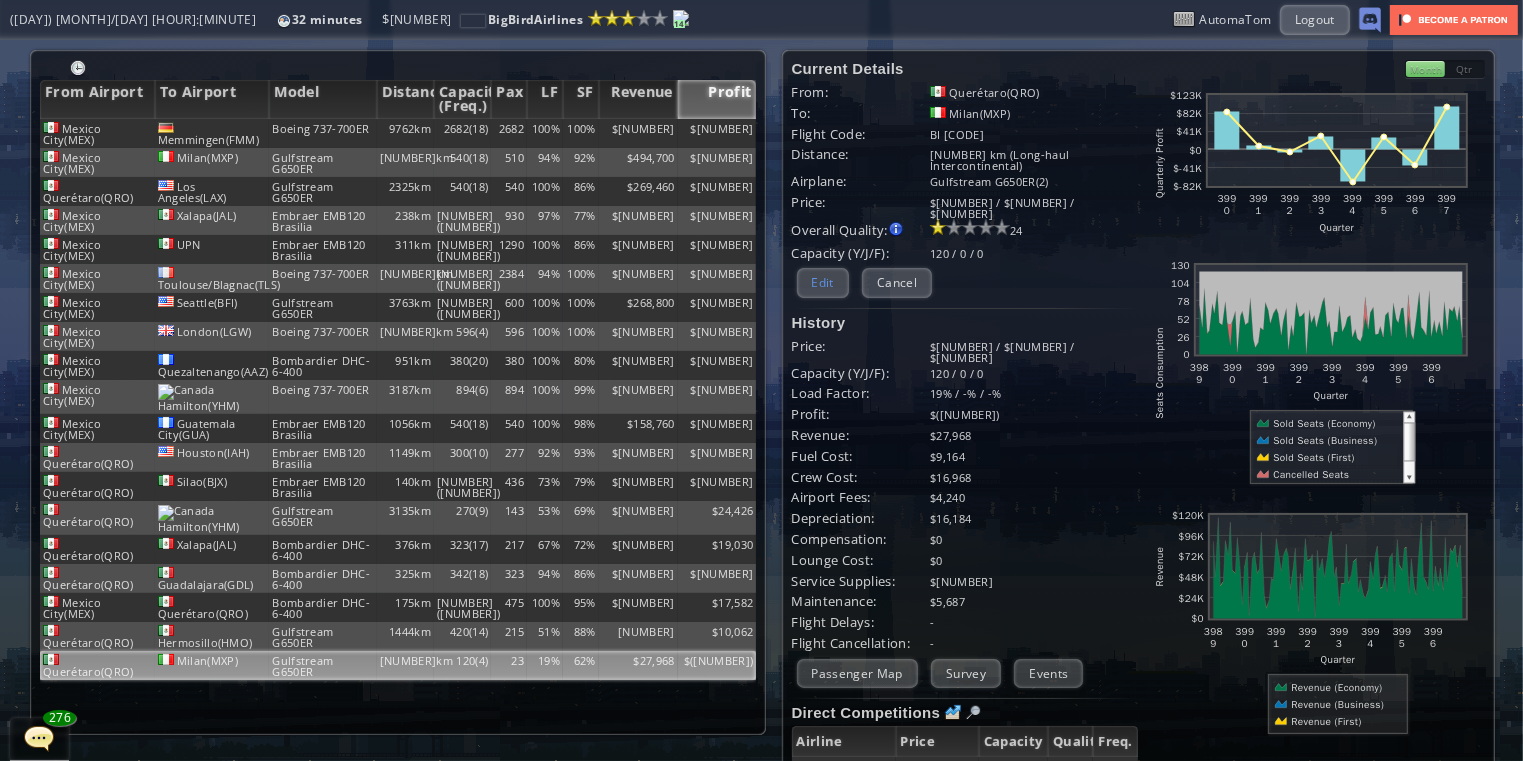 click on "Edit" at bounding box center [823, 282] 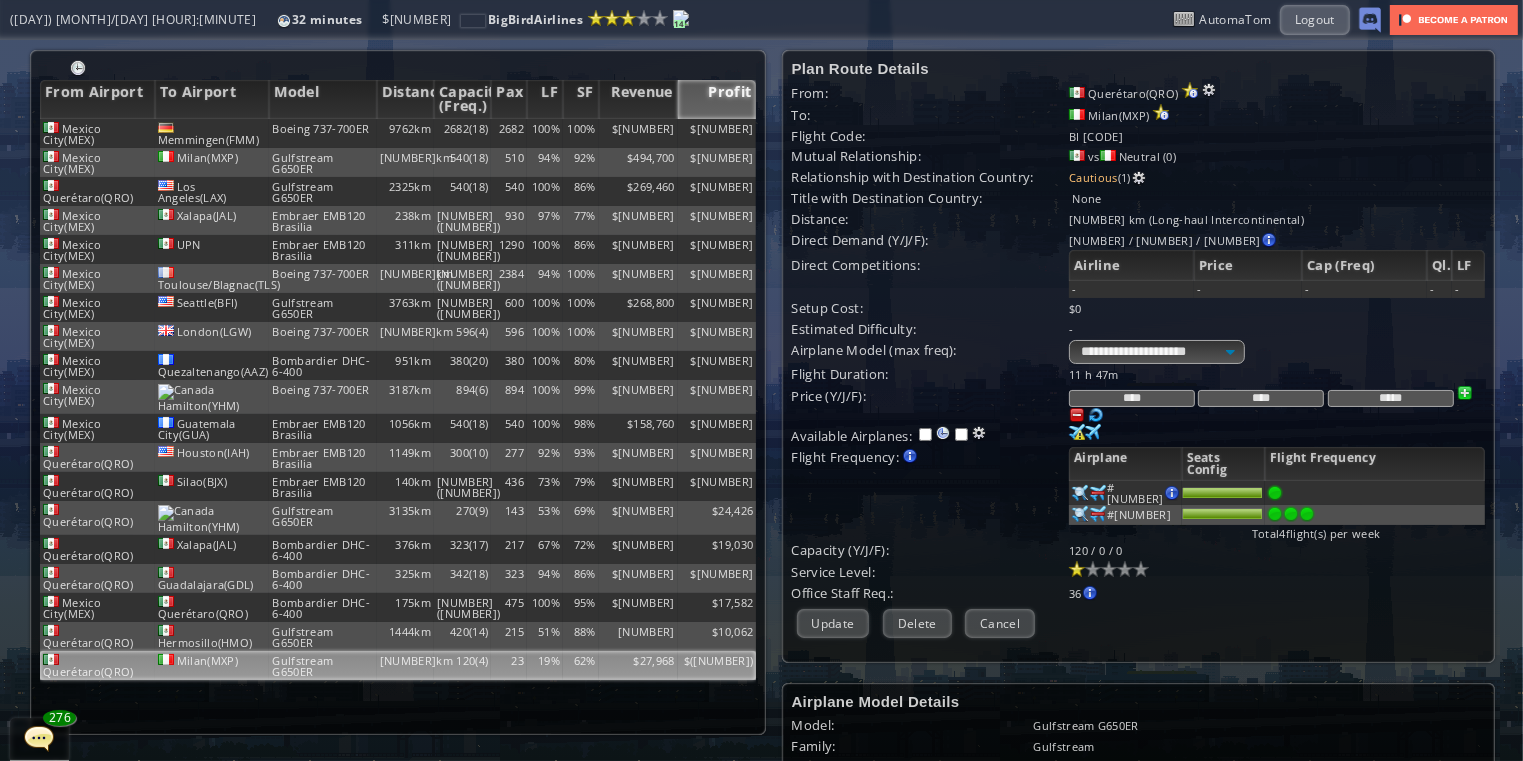 click at bounding box center (1077, 415) 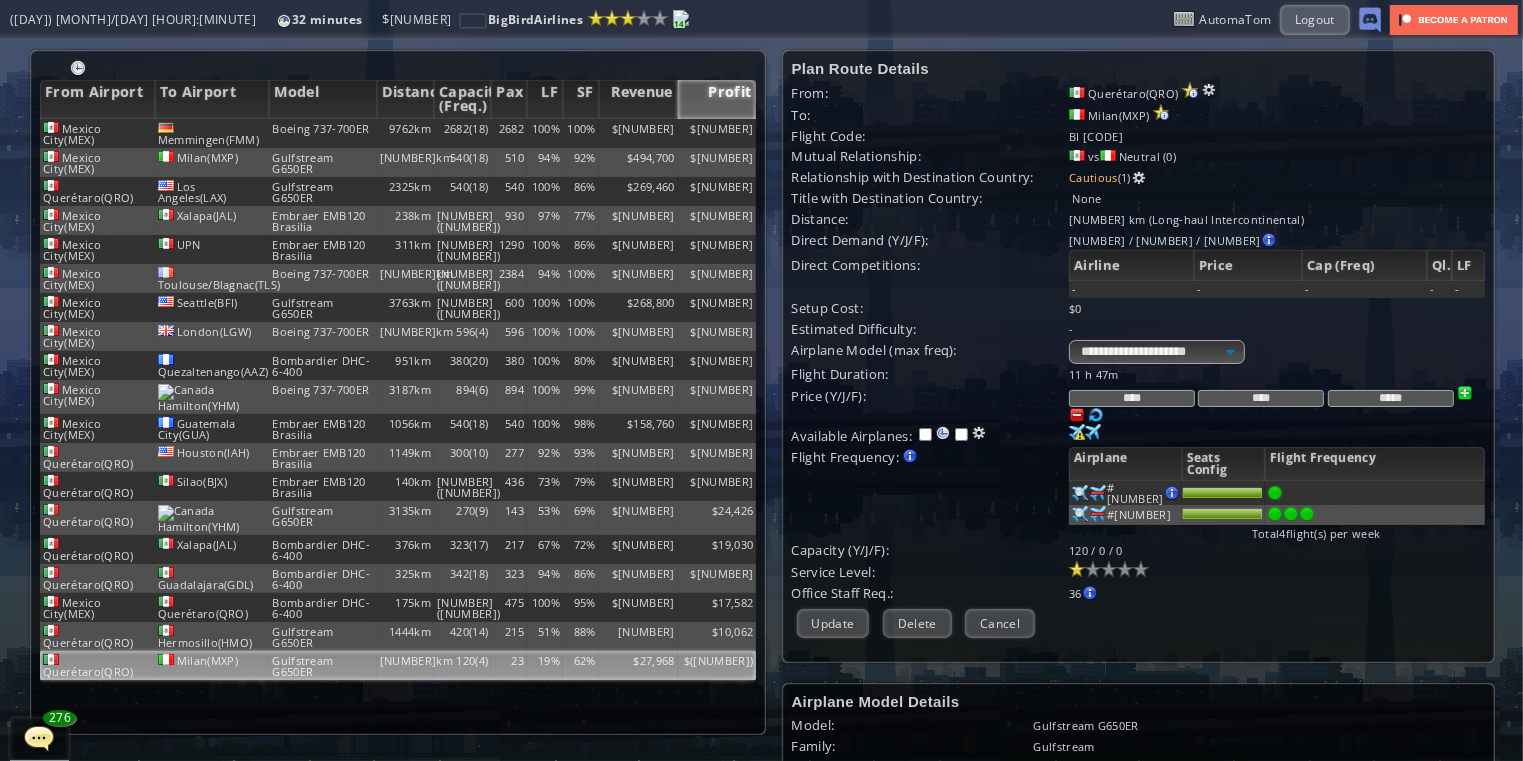 click at bounding box center (1077, 415) 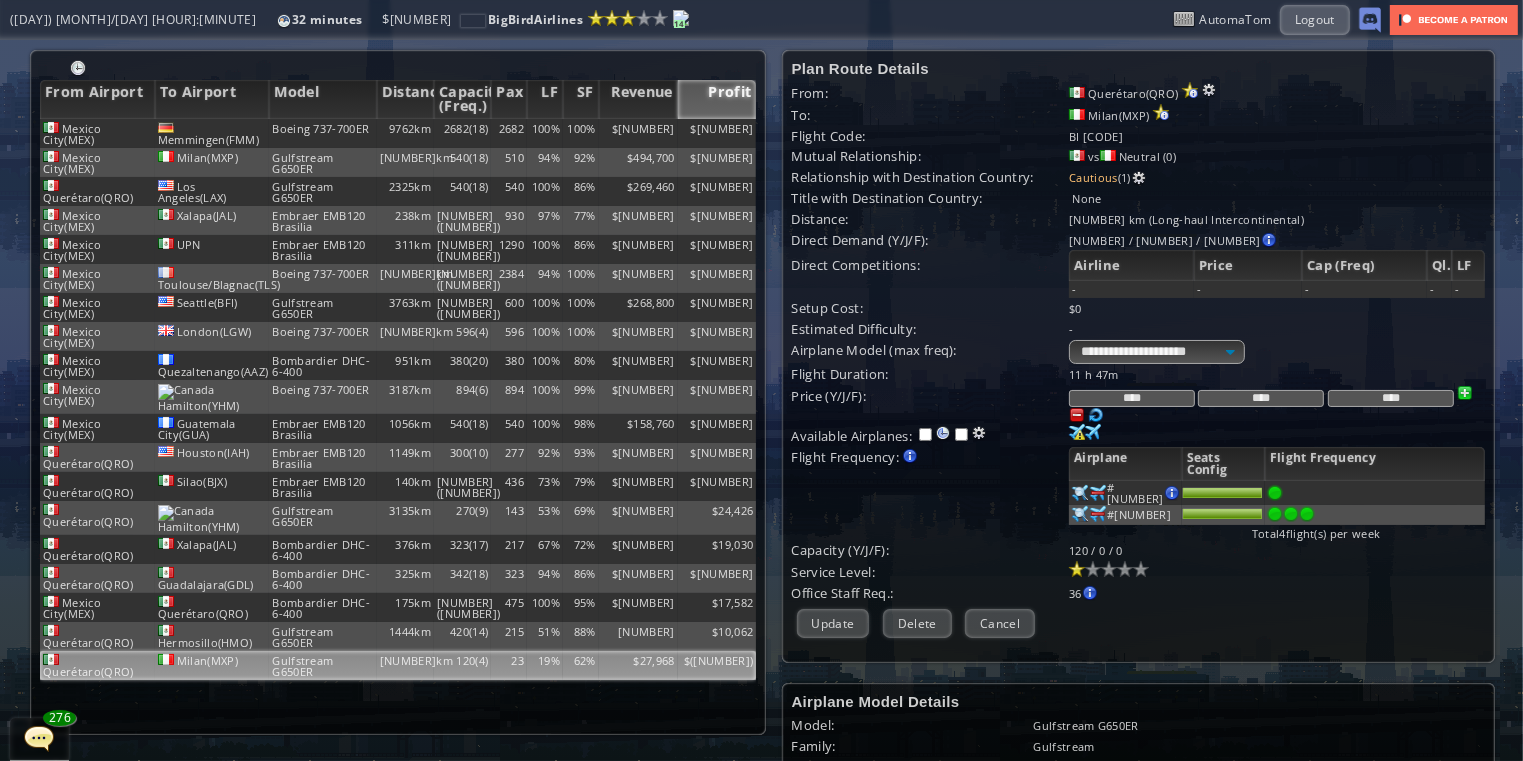 click at bounding box center (1077, 415) 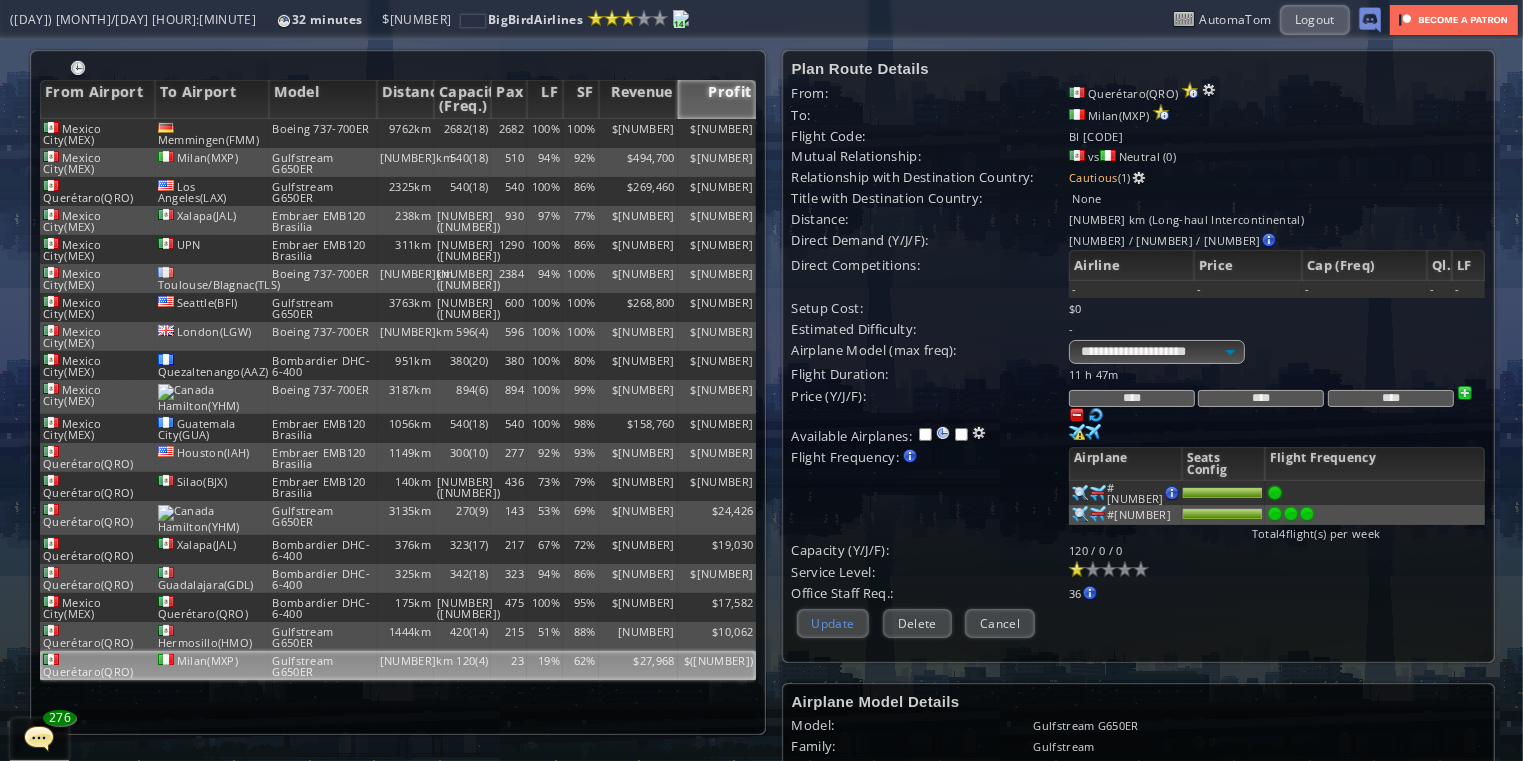 click on "Update" at bounding box center (833, 623) 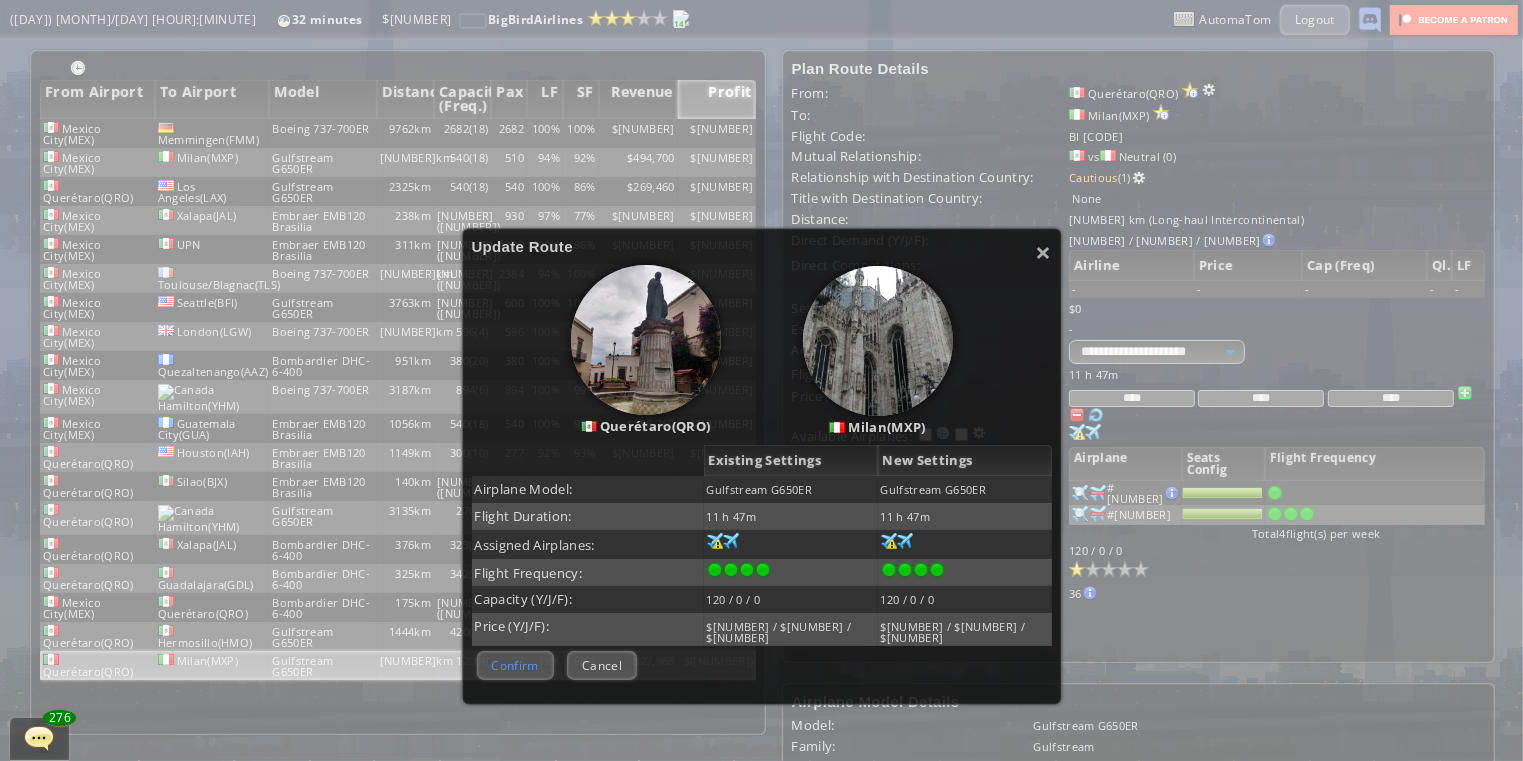 click on "Confirm" at bounding box center [515, 665] 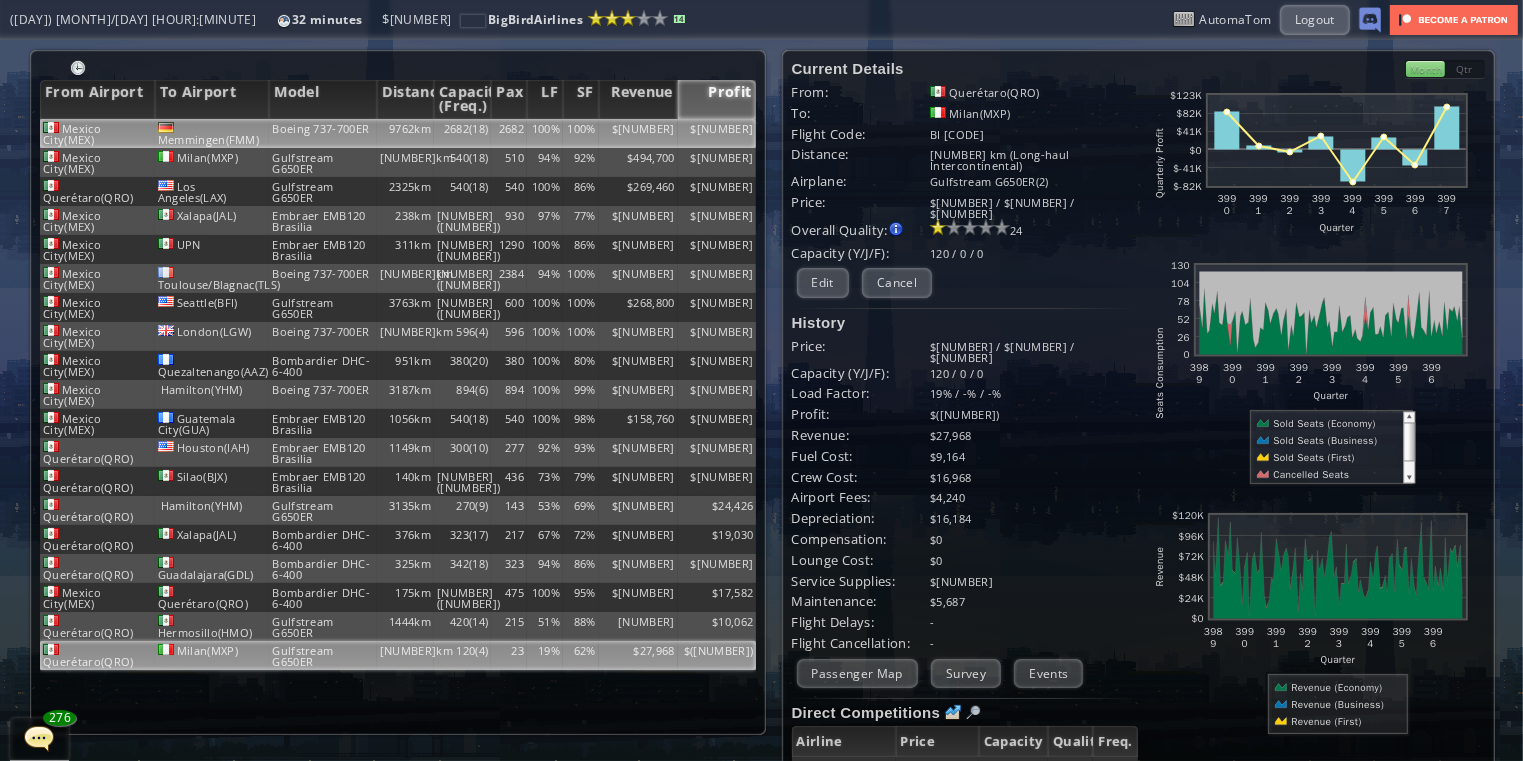 click on "9762km" at bounding box center [405, 133] 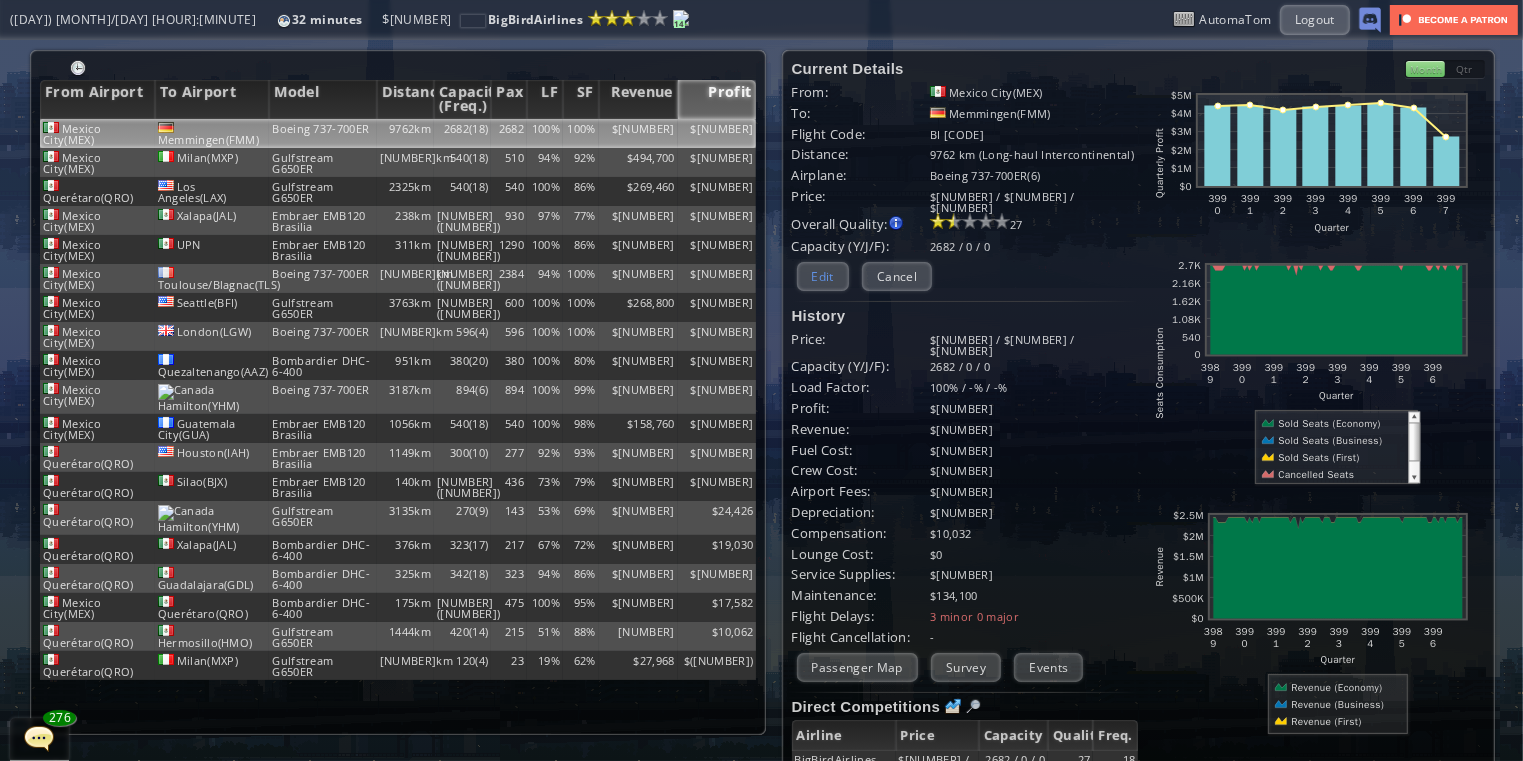 click on "Edit" at bounding box center (823, 276) 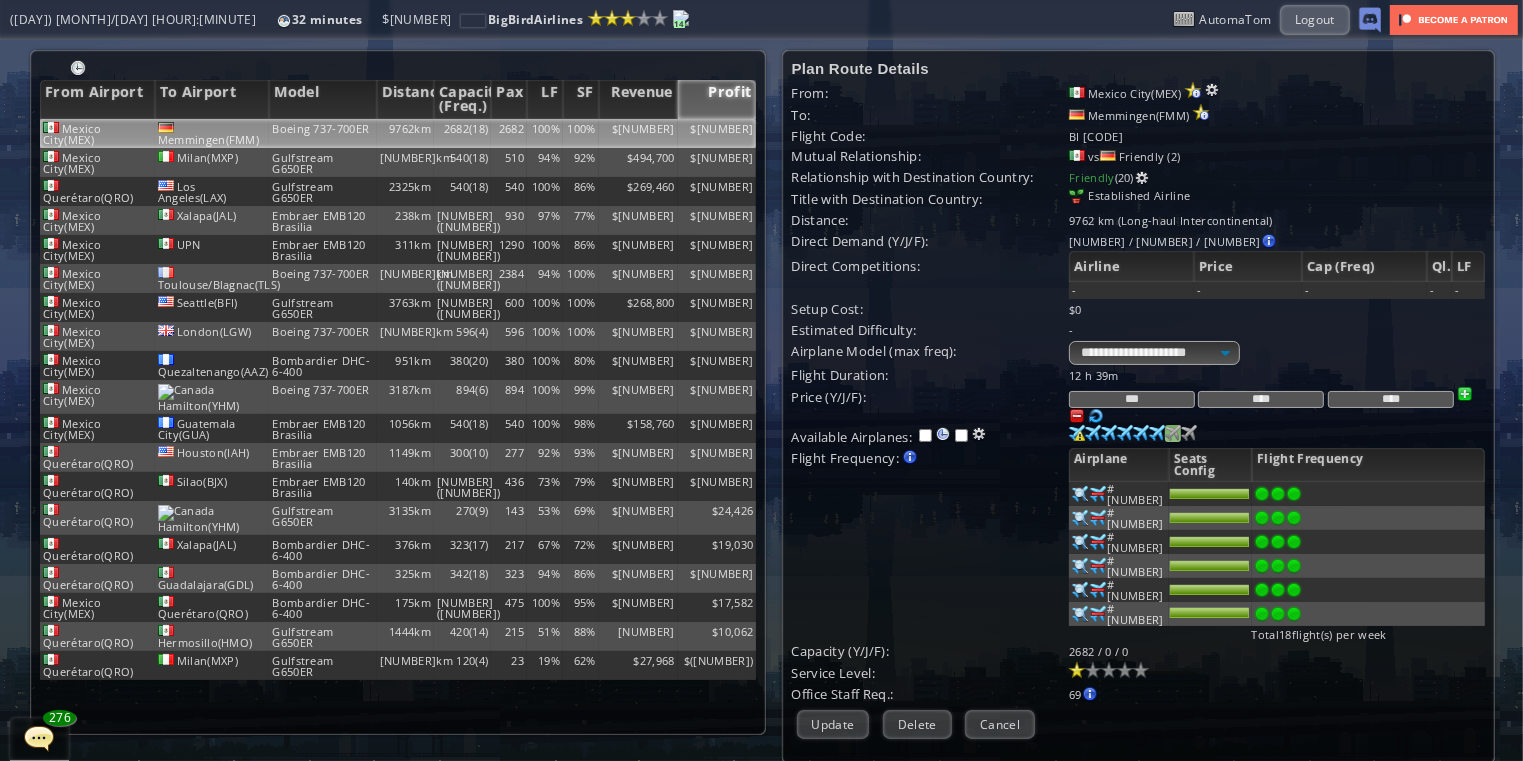 click at bounding box center [1077, 433] 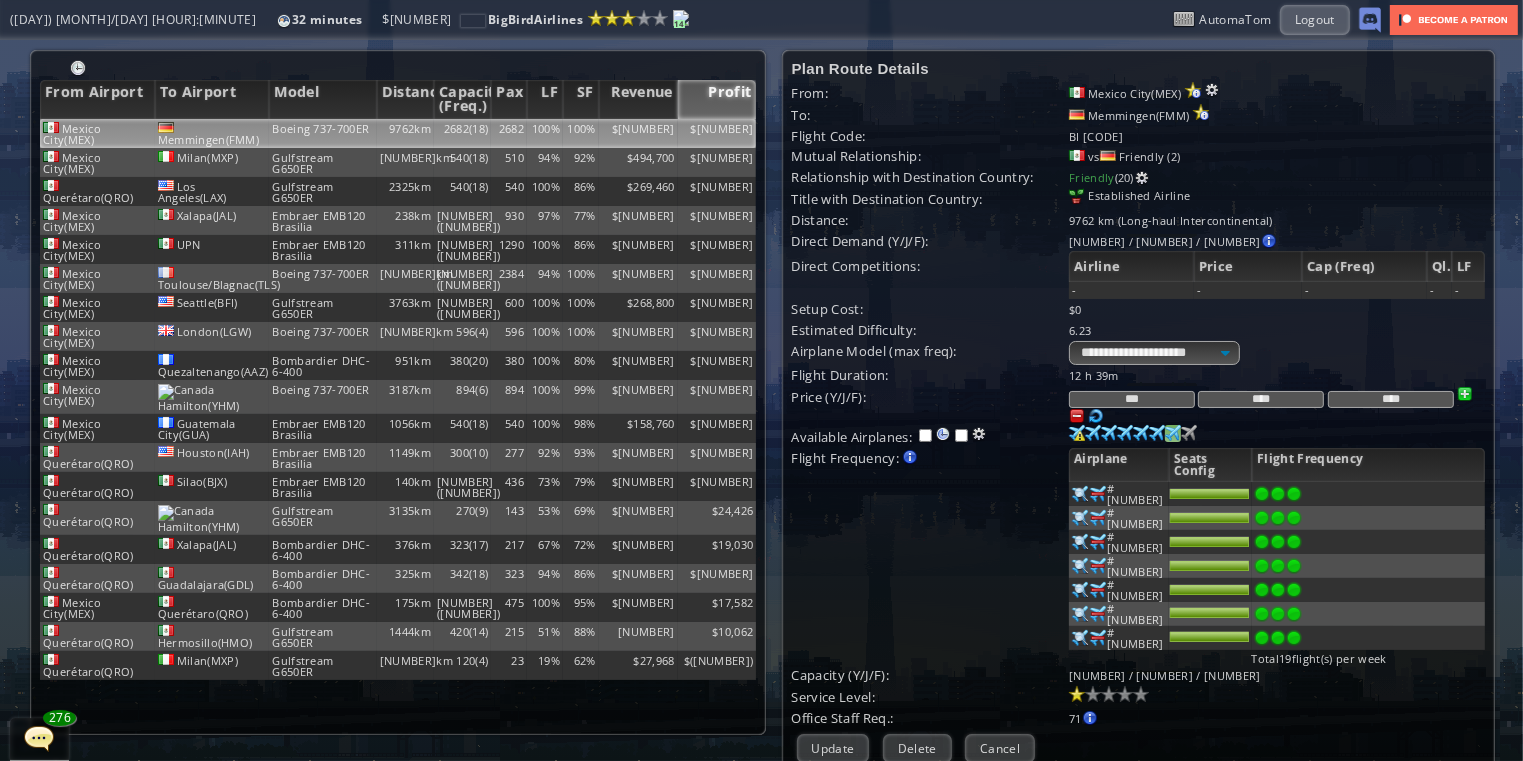 click at bounding box center [1294, 494] 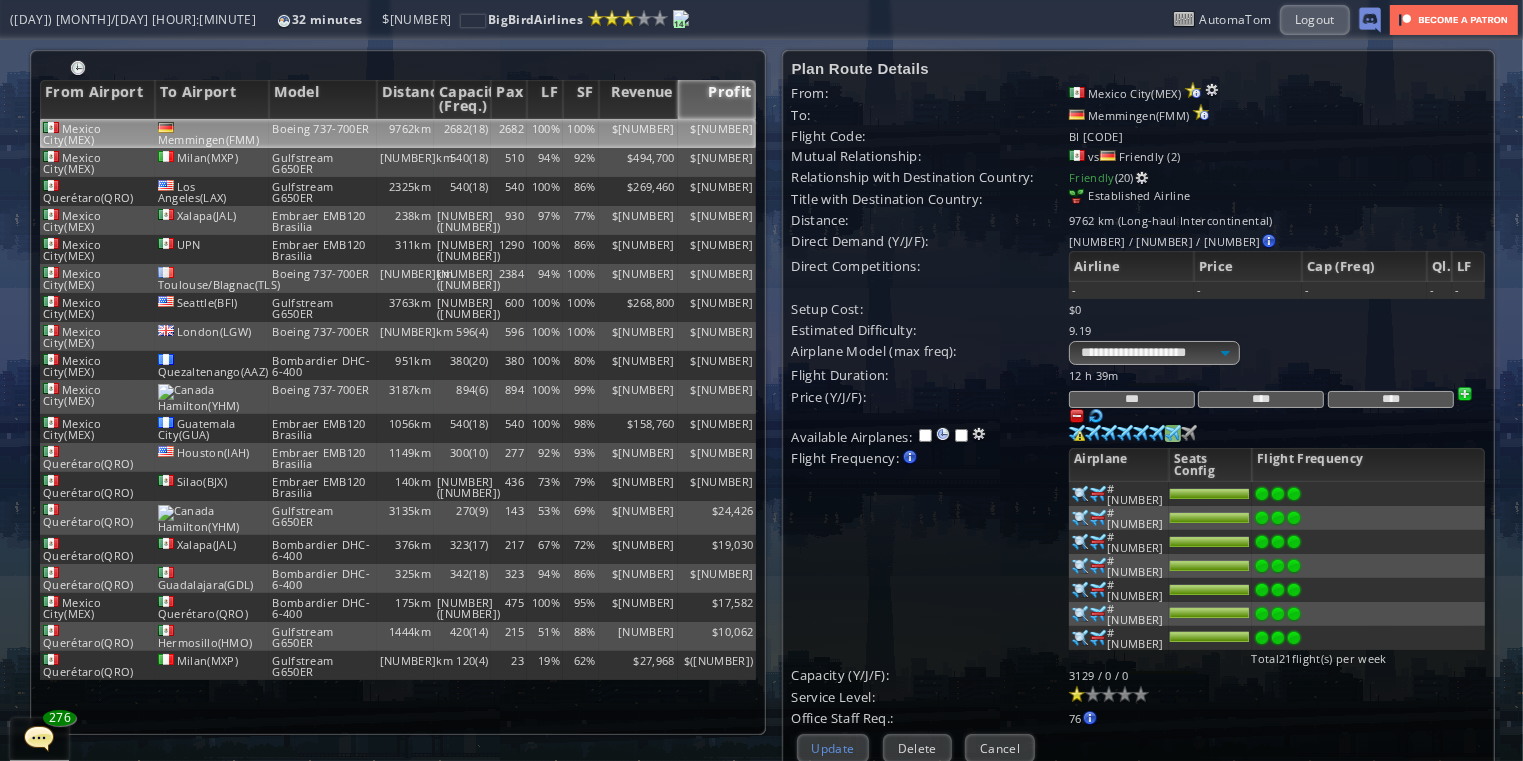 click on "Update" at bounding box center (833, 748) 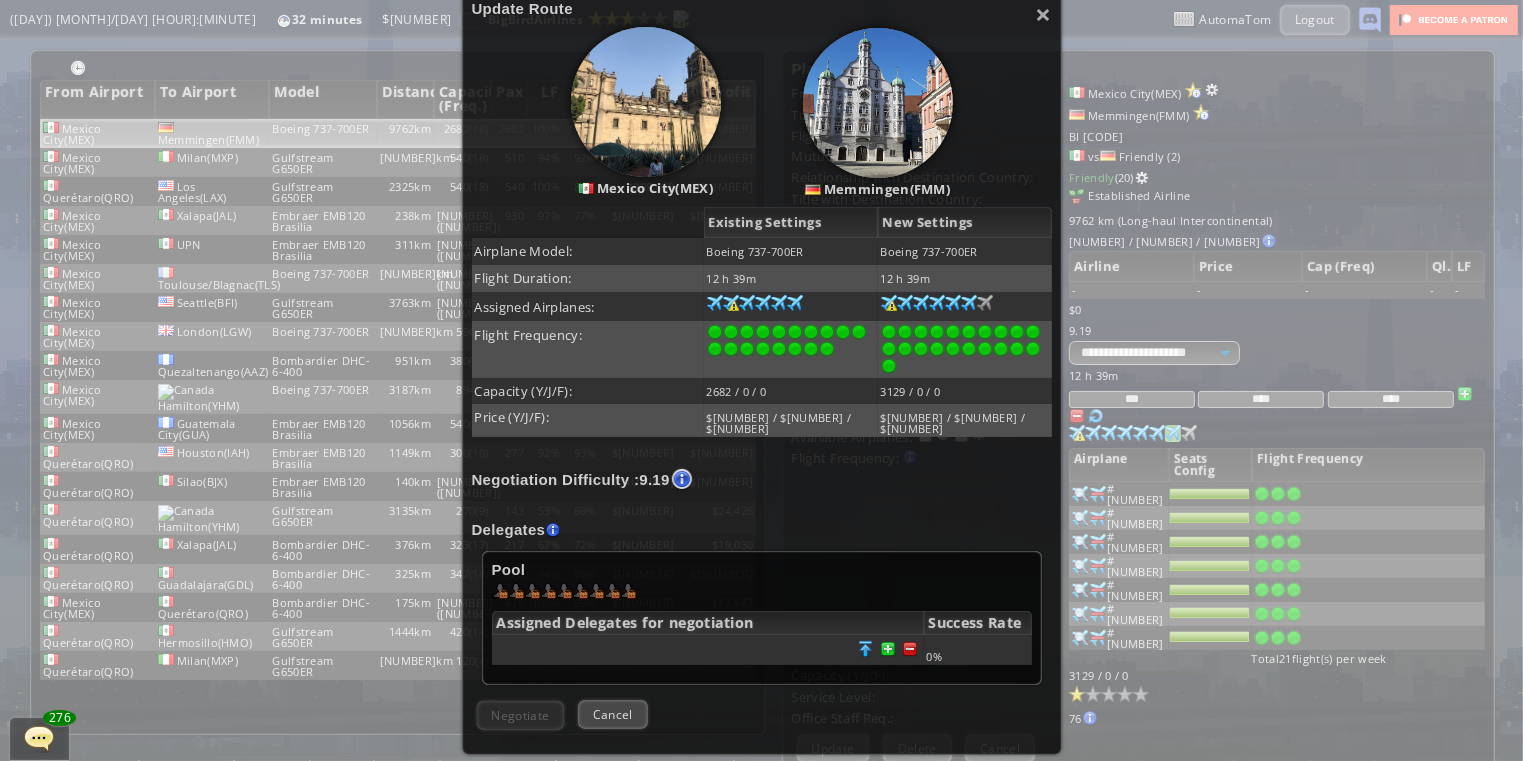 scroll, scrollTop: 240, scrollLeft: 0, axis: vertical 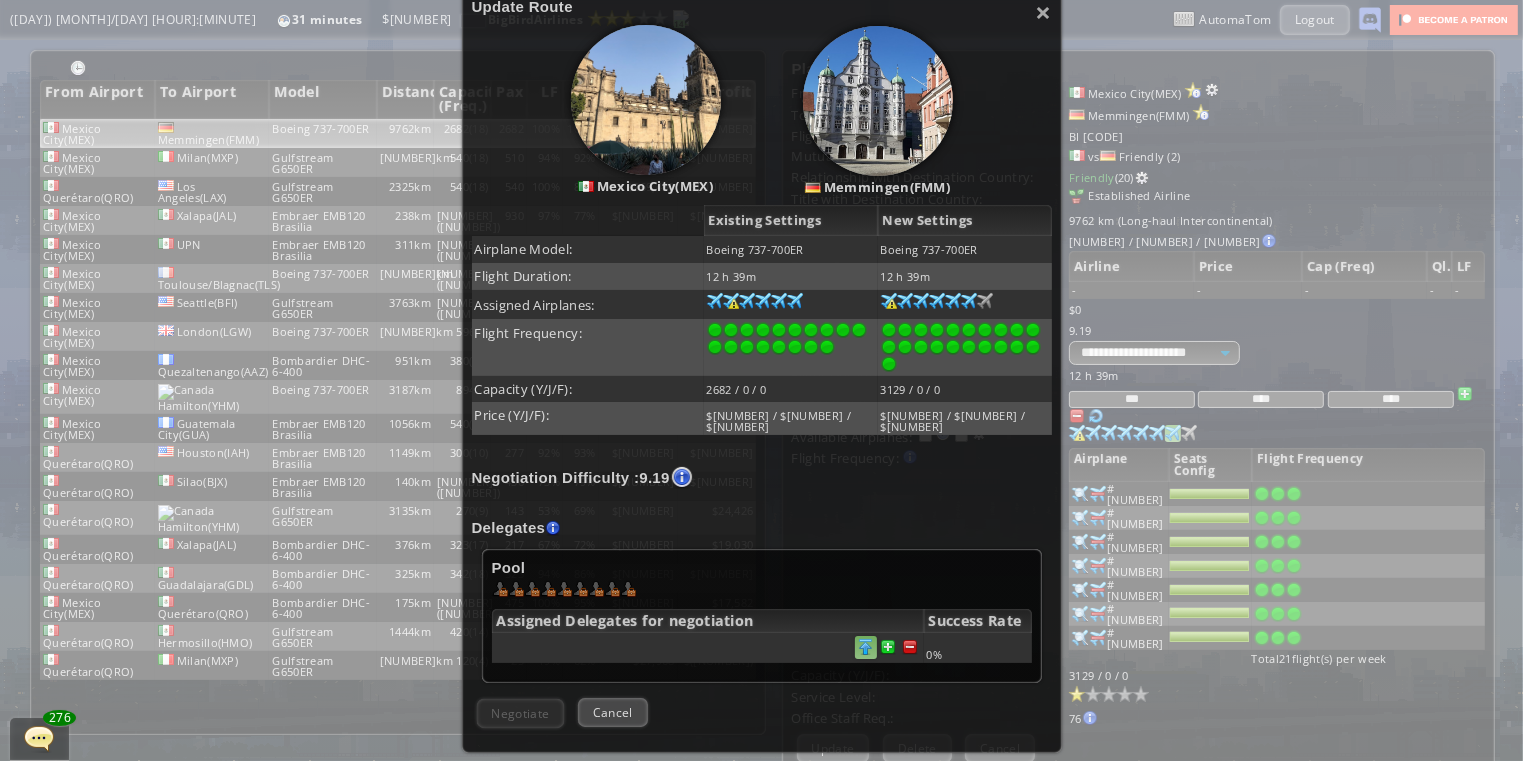 click at bounding box center (866, 647) 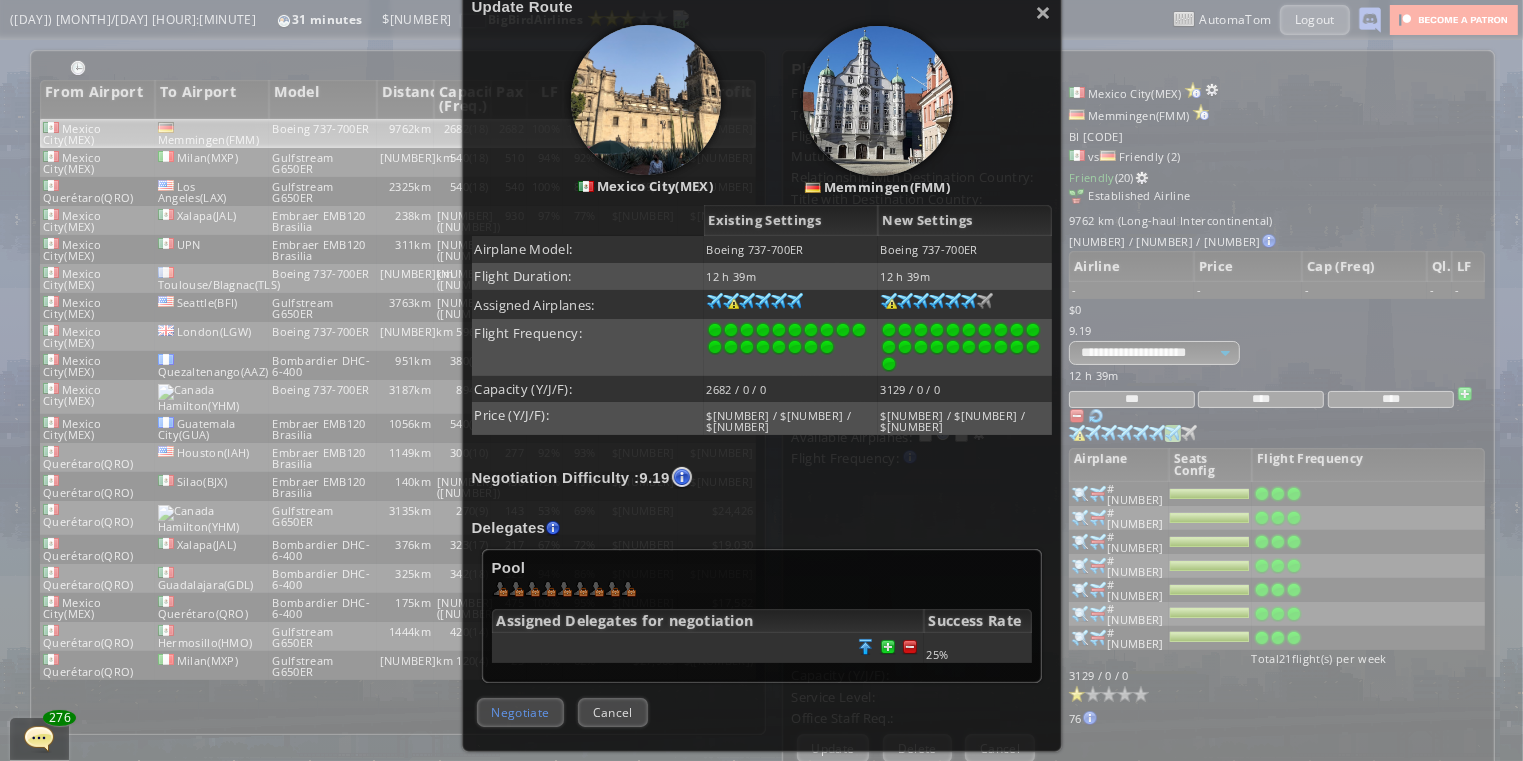 click on "Negotiate" at bounding box center [521, 712] 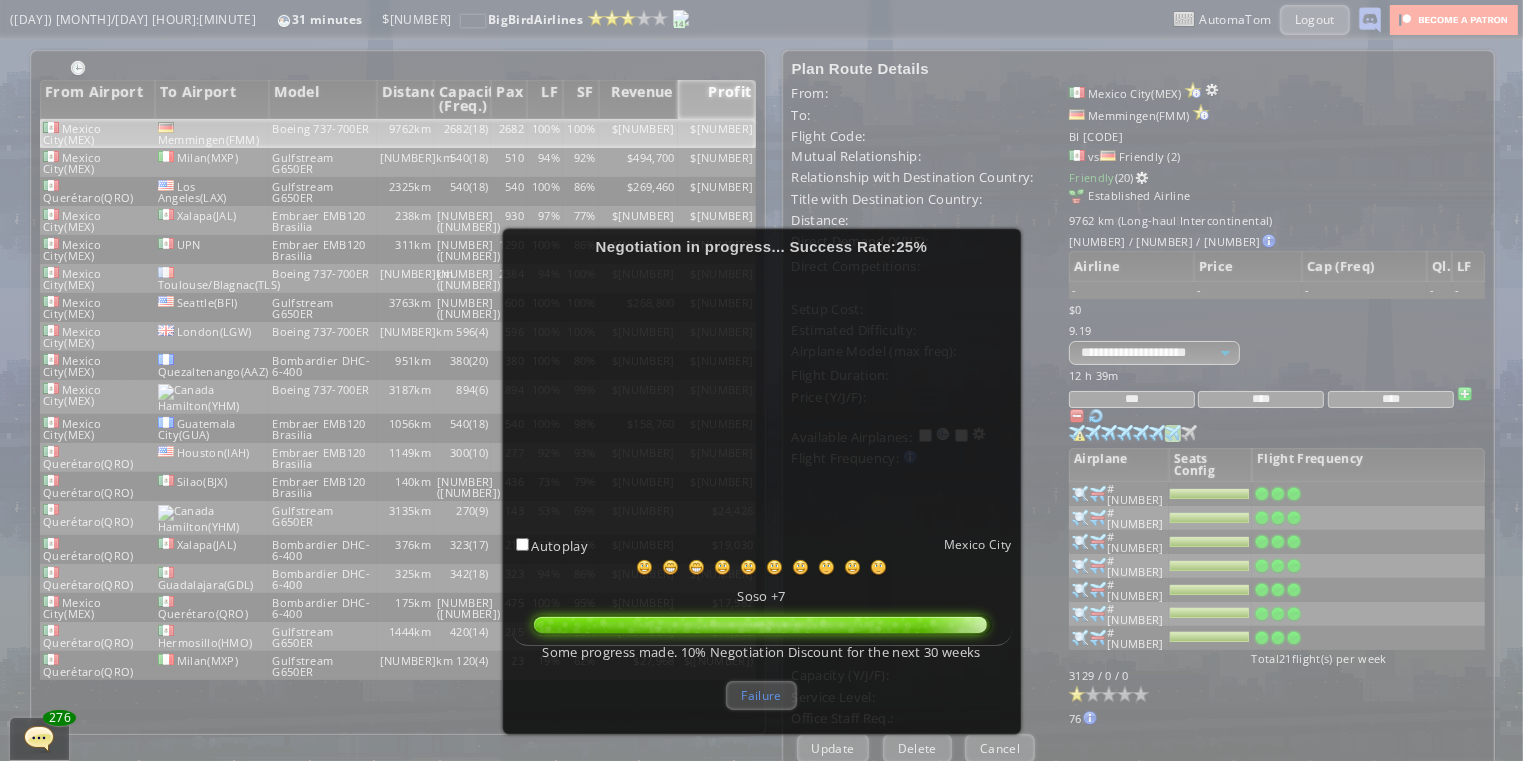 click on "Failure" at bounding box center [761, 695] 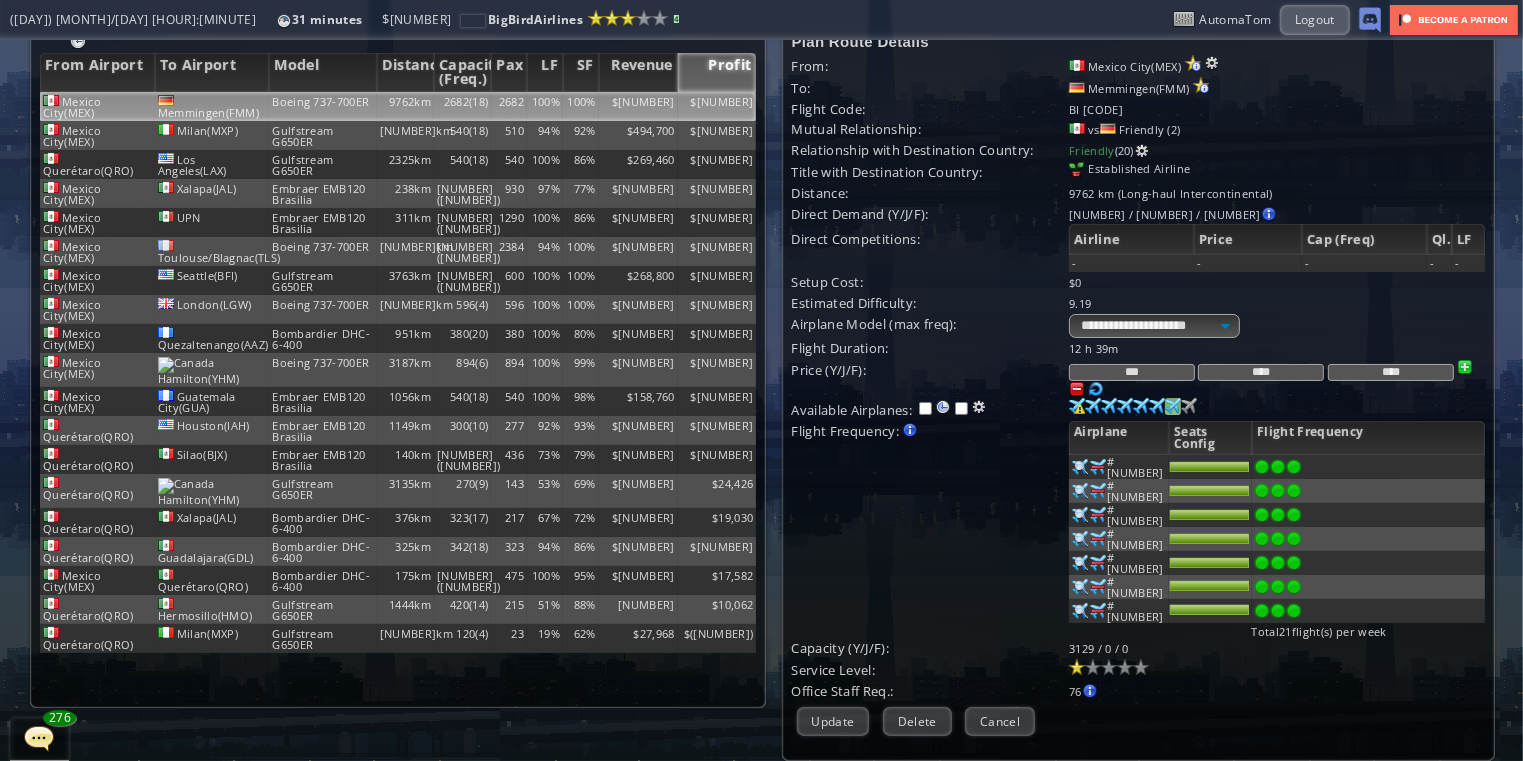 scroll, scrollTop: 0, scrollLeft: 0, axis: both 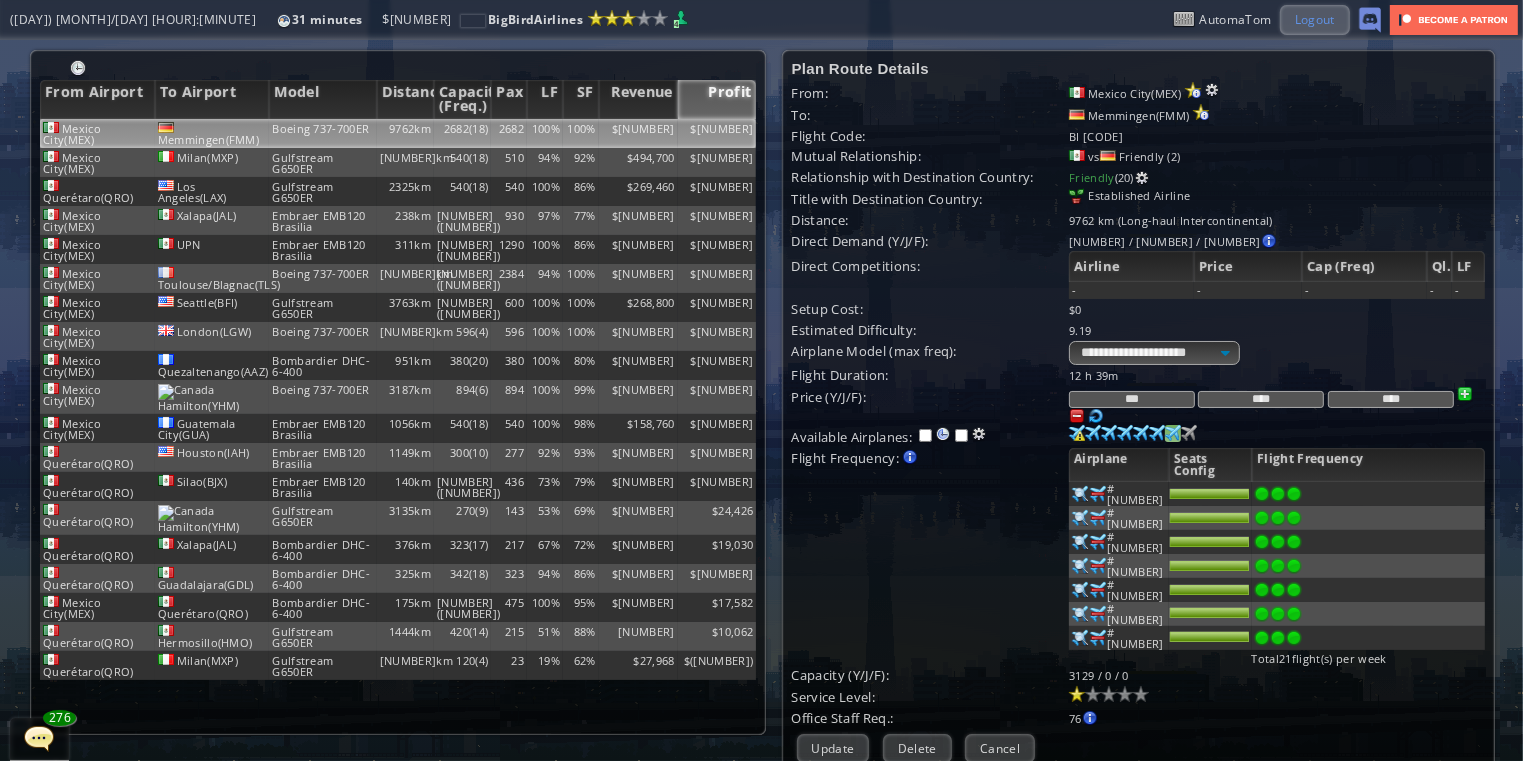 click on "Logout" at bounding box center (1315, 19) 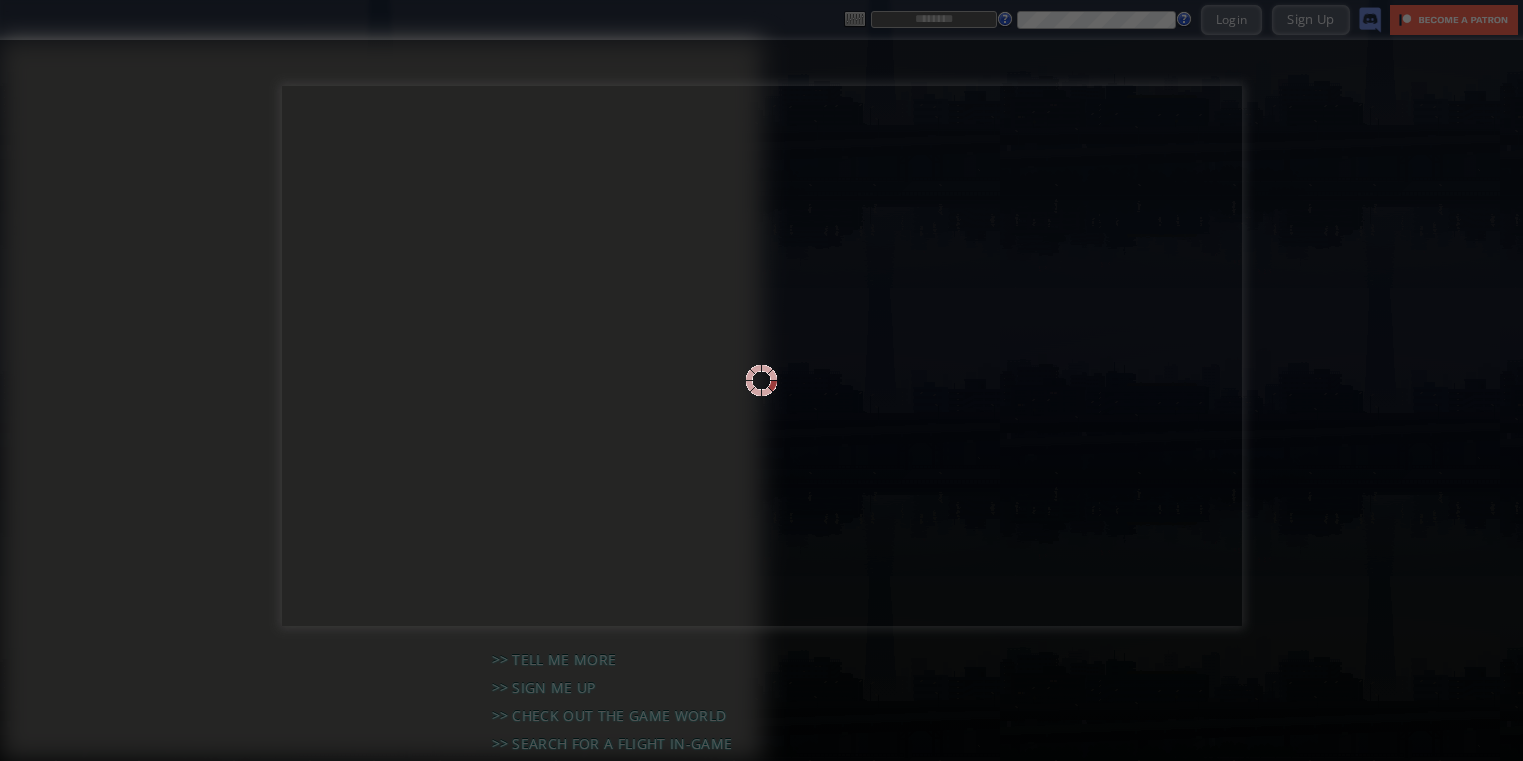 scroll, scrollTop: 0, scrollLeft: 0, axis: both 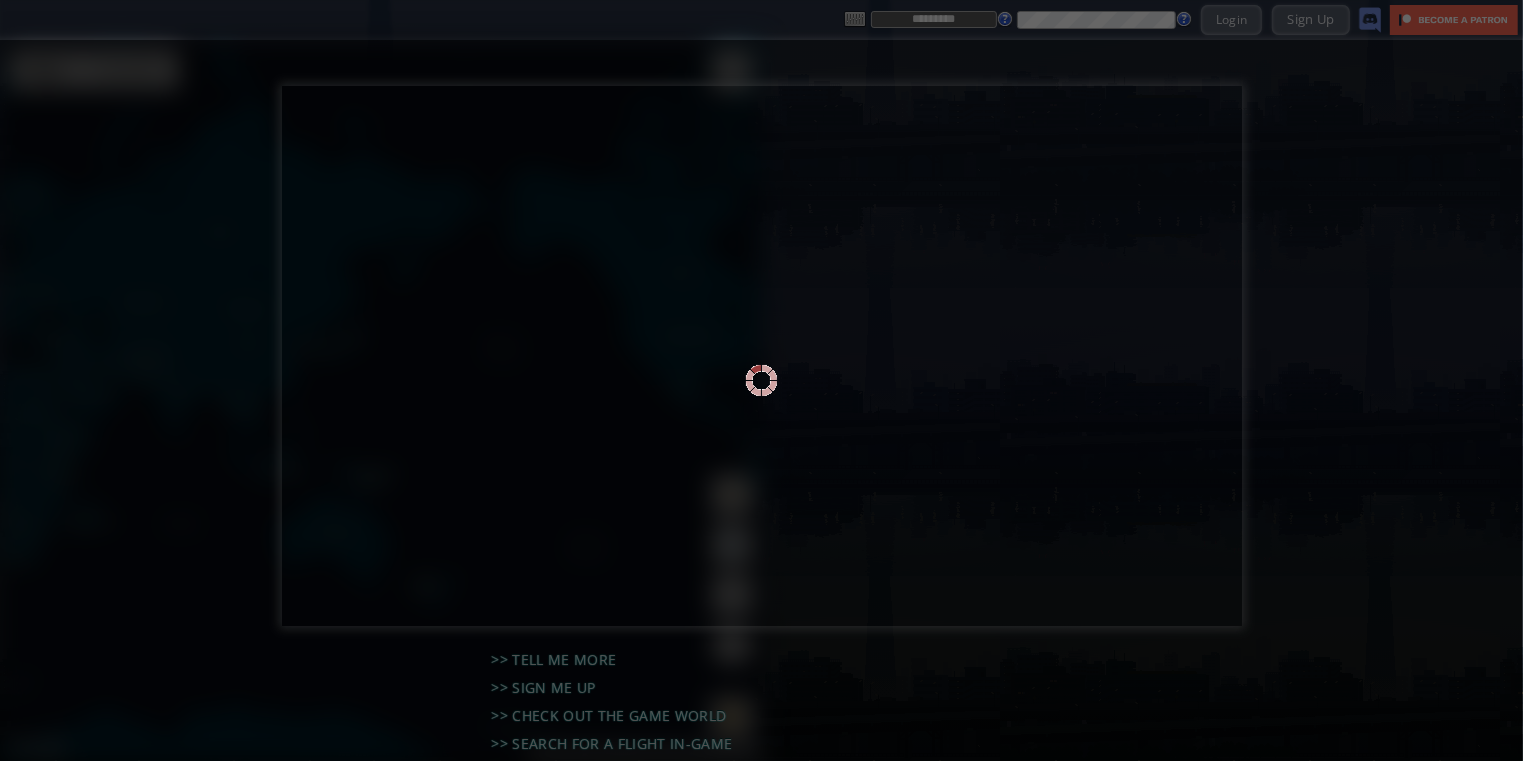 click at bounding box center [761, 380] 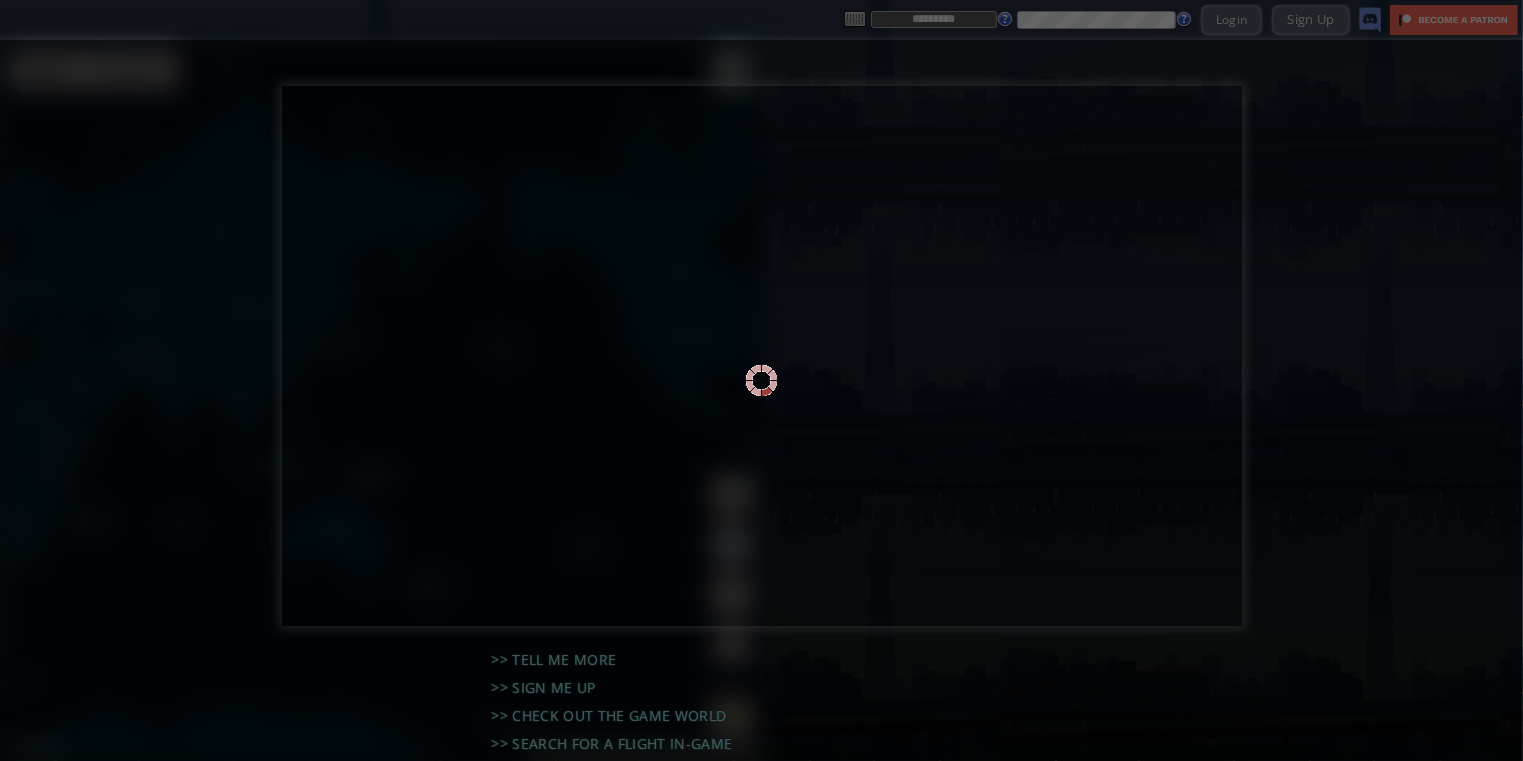 click at bounding box center (761, 380) 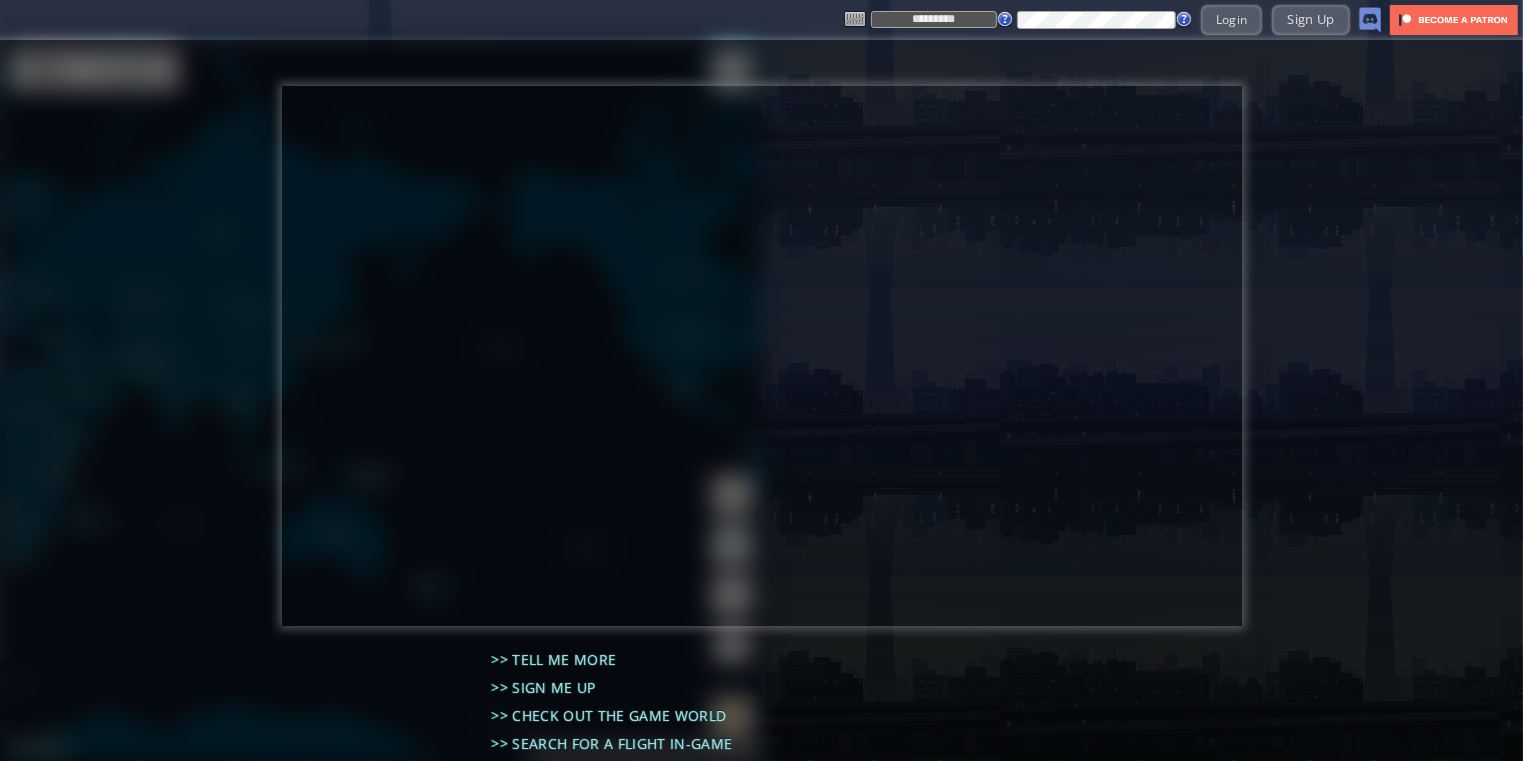 click on "*********" at bounding box center [934, 19] 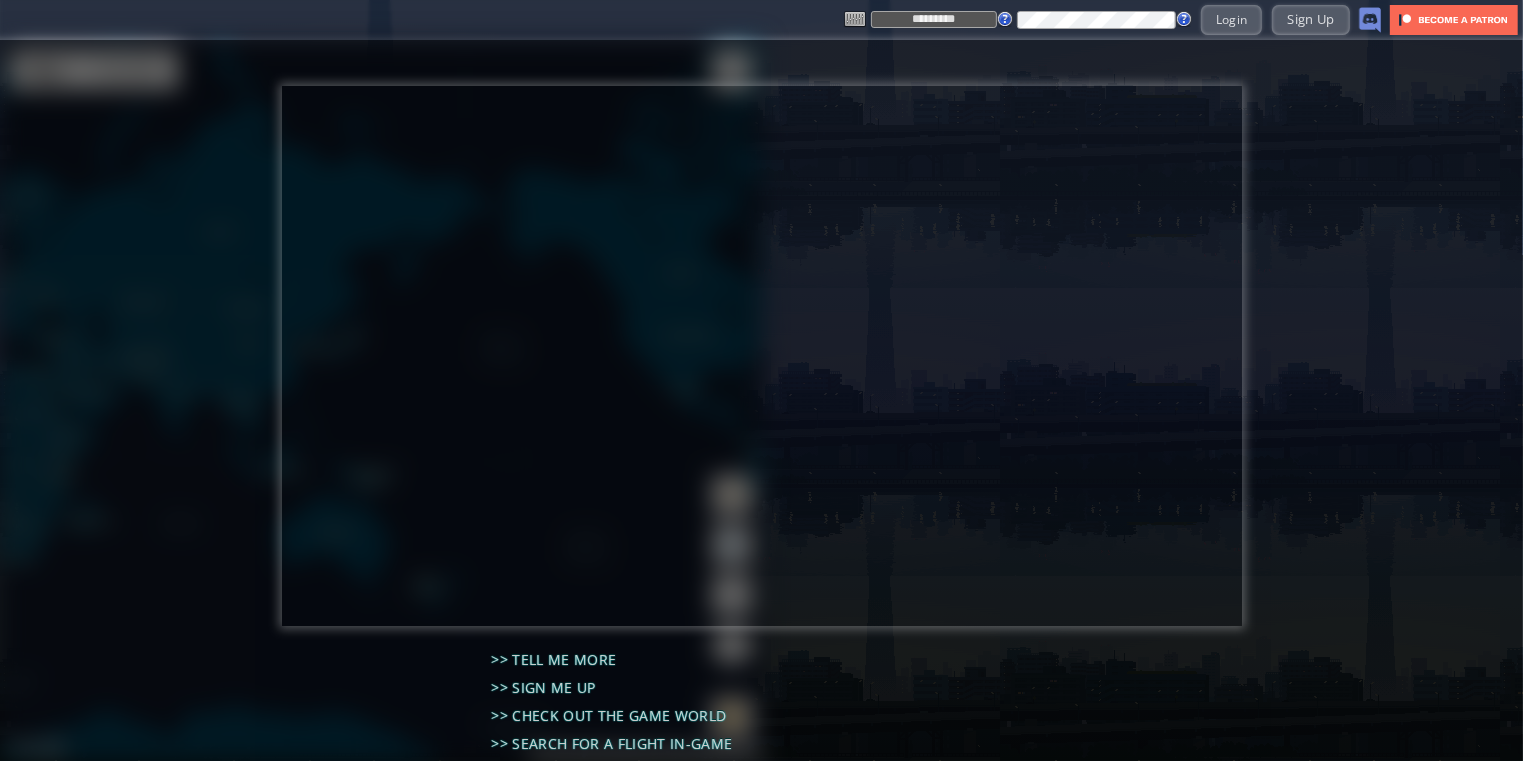 type on "**********" 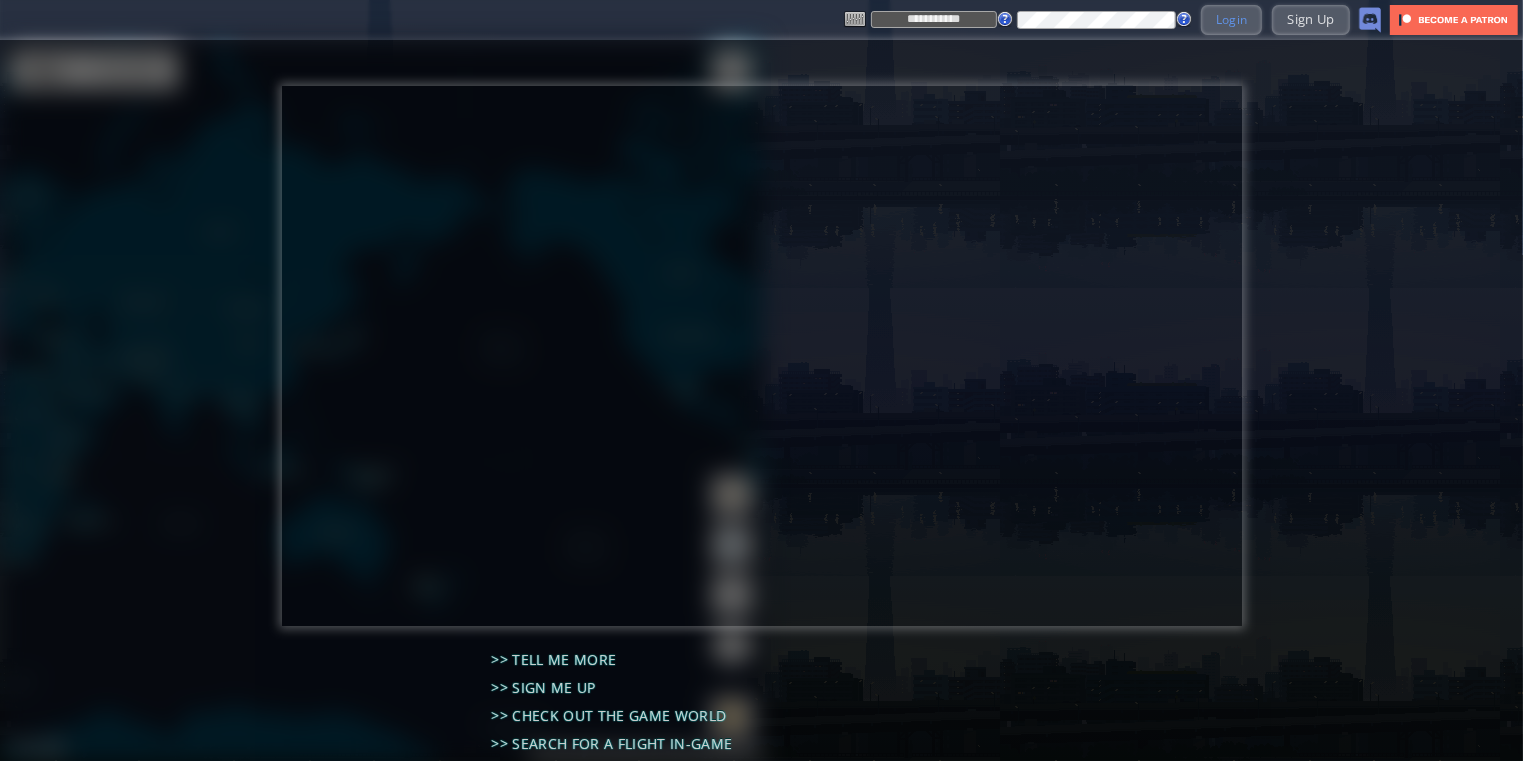 click on "Login" at bounding box center [1232, 19] 